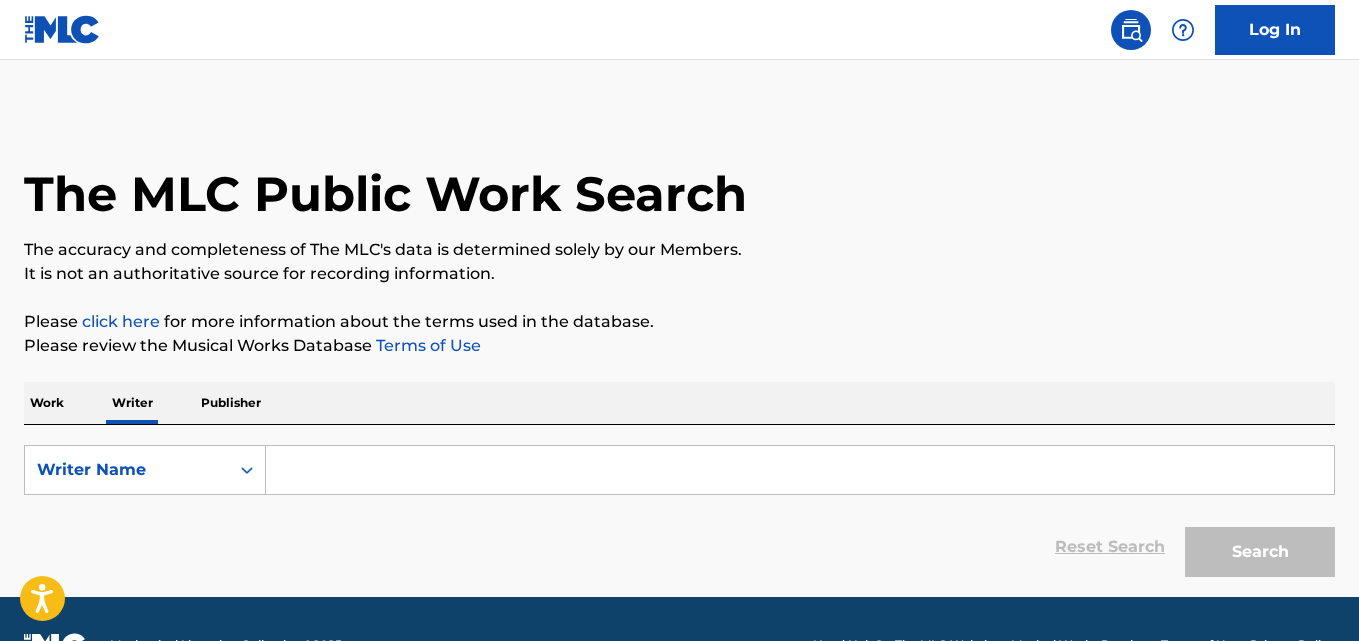 scroll, scrollTop: 0, scrollLeft: 0, axis: both 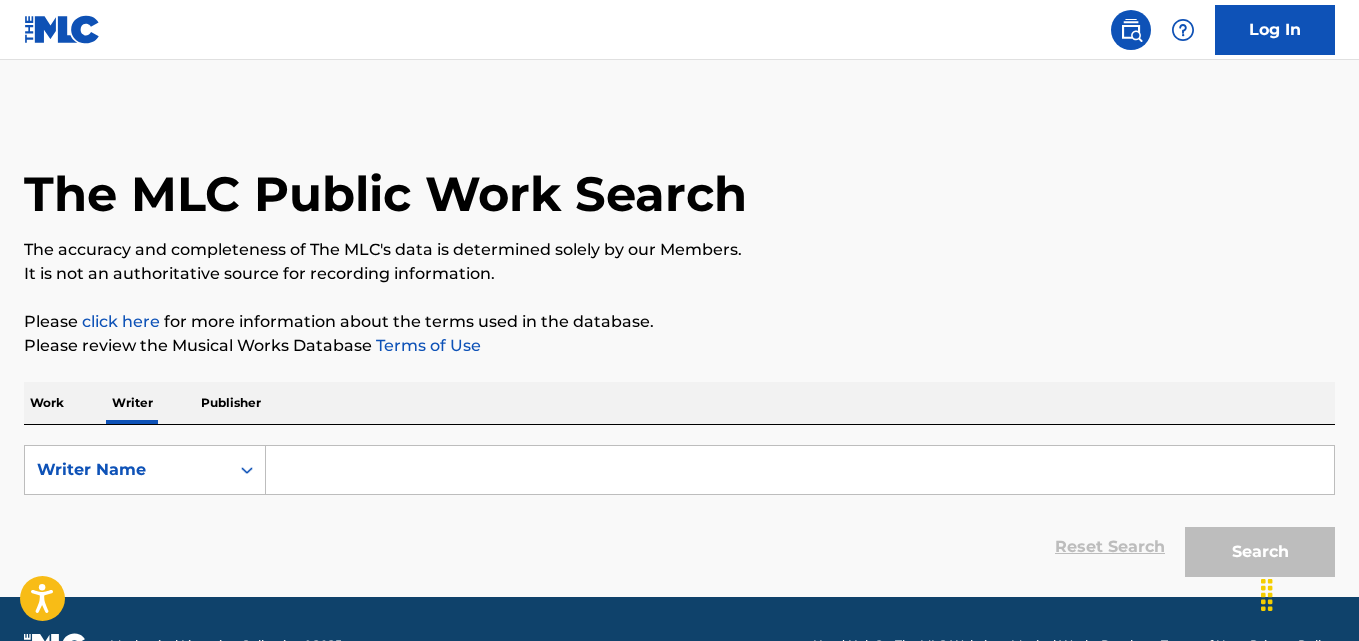 click at bounding box center (800, 470) 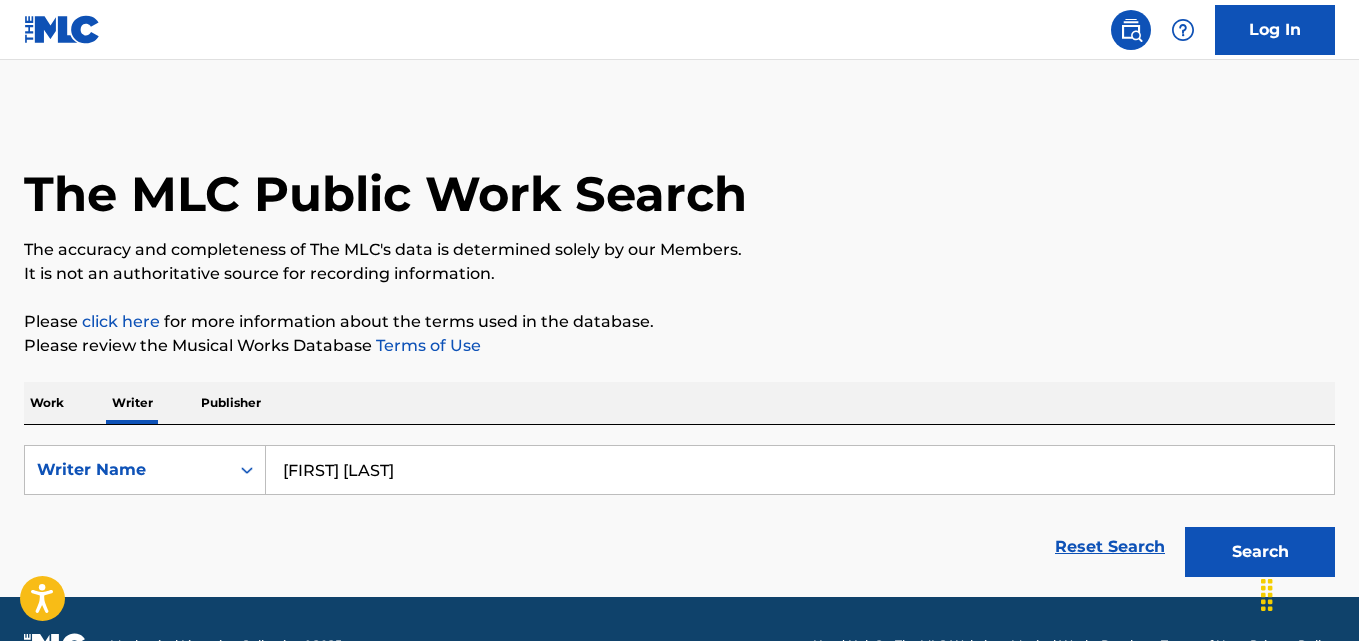 click on "[FIRST] [LAST]" at bounding box center (800, 470) 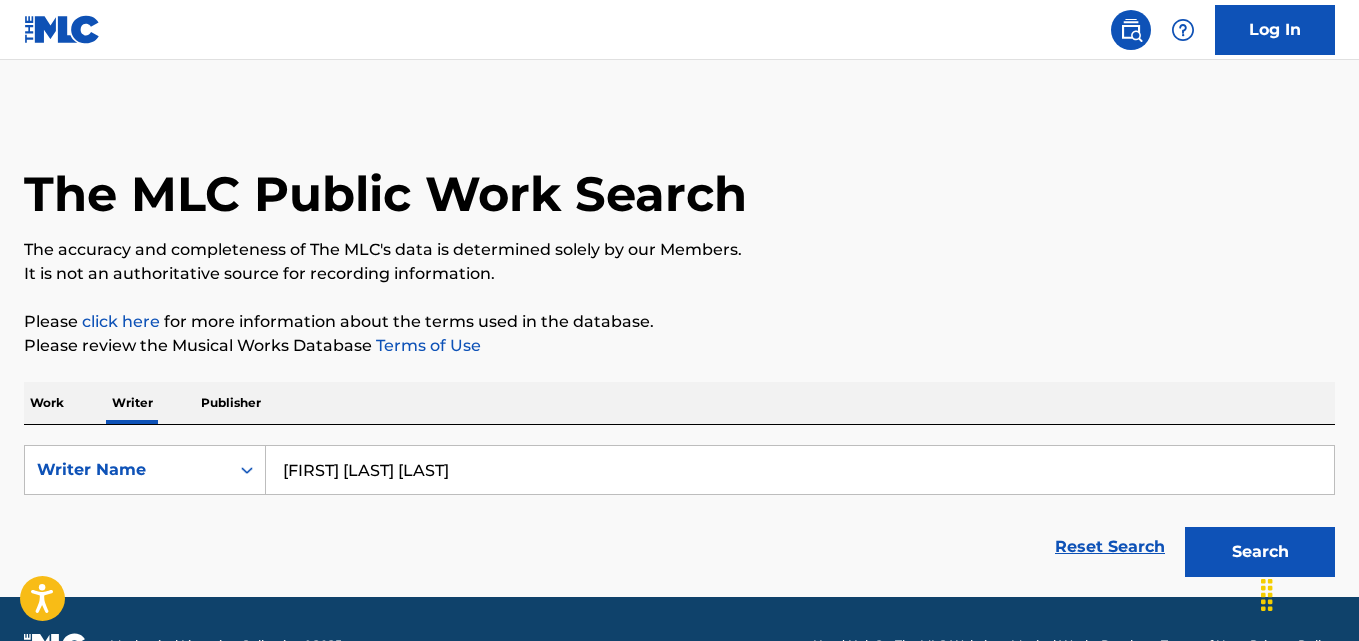 type on "[FIRST] [LAST] [LAST]" 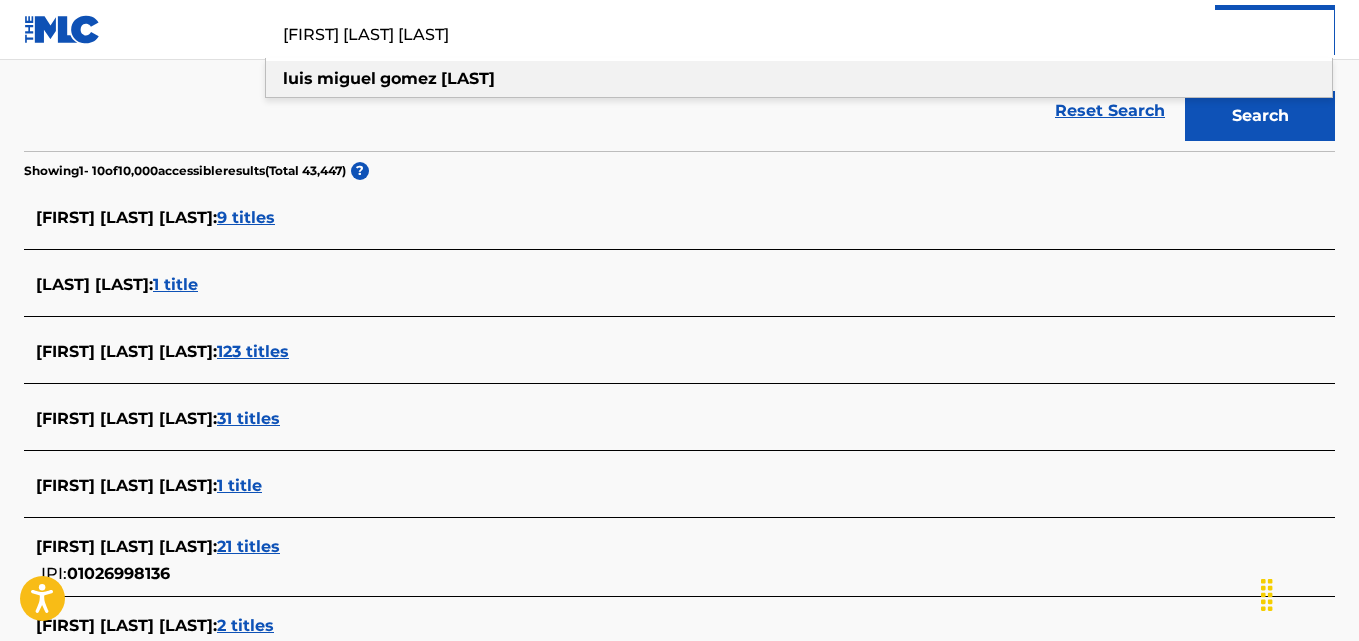 scroll, scrollTop: 435, scrollLeft: 0, axis: vertical 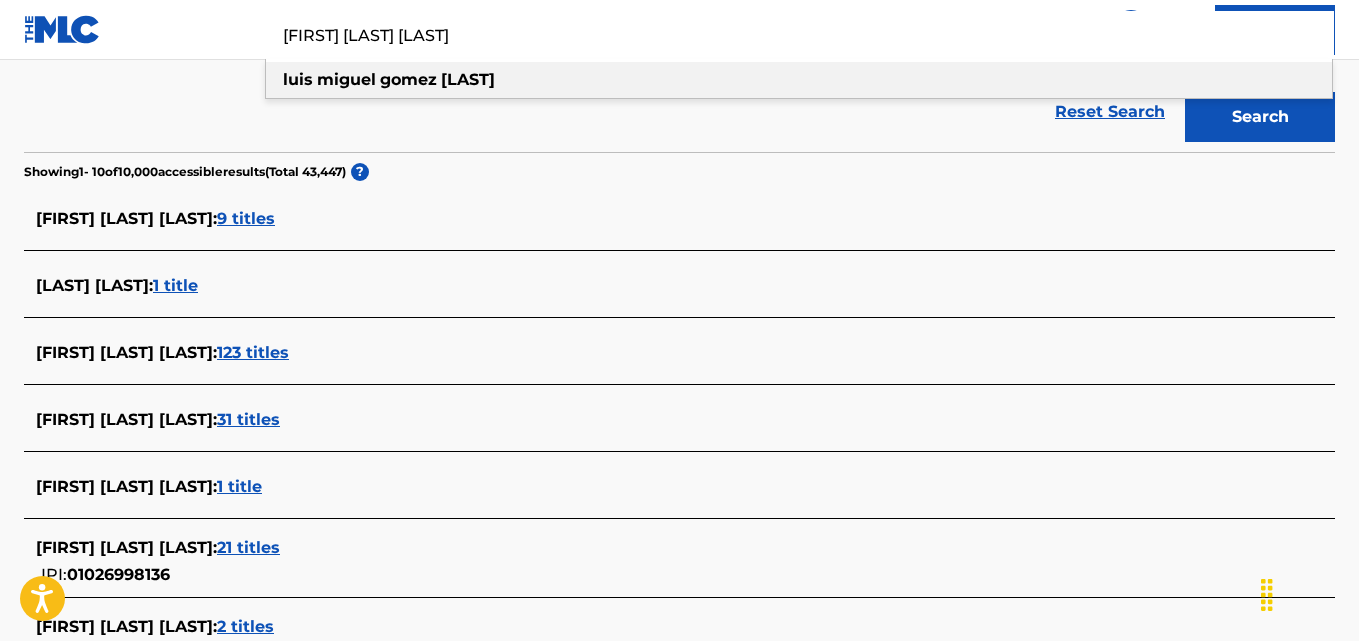 click on "123 titles" at bounding box center [253, 352] 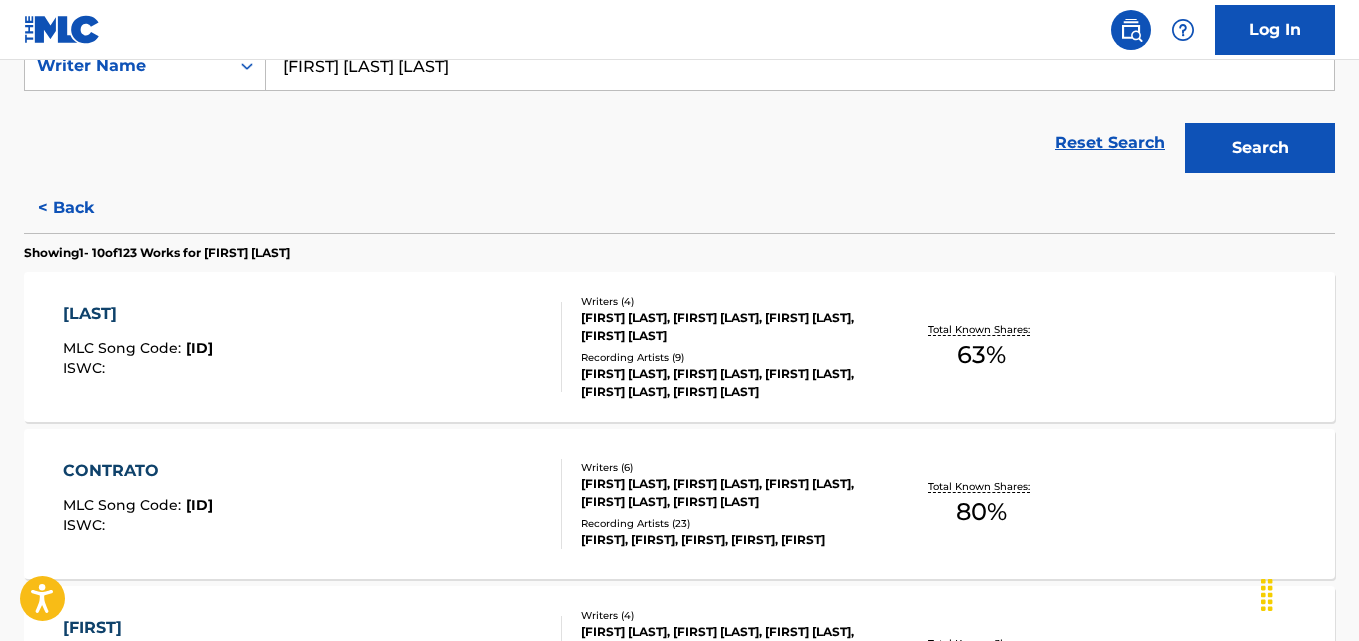 scroll, scrollTop: 409, scrollLeft: 0, axis: vertical 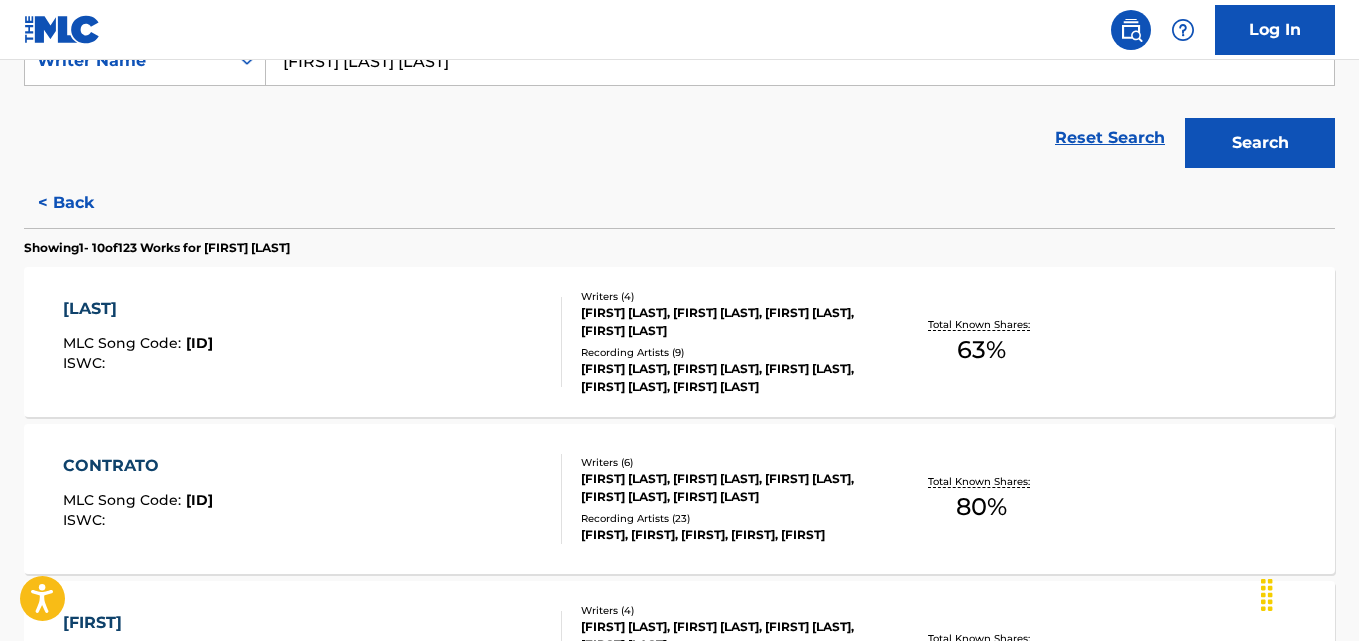 click on "CONTRATO MLC Song Code : CJ8Q7B ISWC : Writers ( 6 ) [FIRST] [LAST], [FIRST] [LAST], [FIRST] [LAST], [FIRST] [LAST], [FIRST] [LAST], [FIRST] [LAST] Recording Artists ( 23 ) [FIRST], [FIRST], [FIRST], [FIRST], [FIRST] Total Known Shares: 80 %" at bounding box center (679, 499) 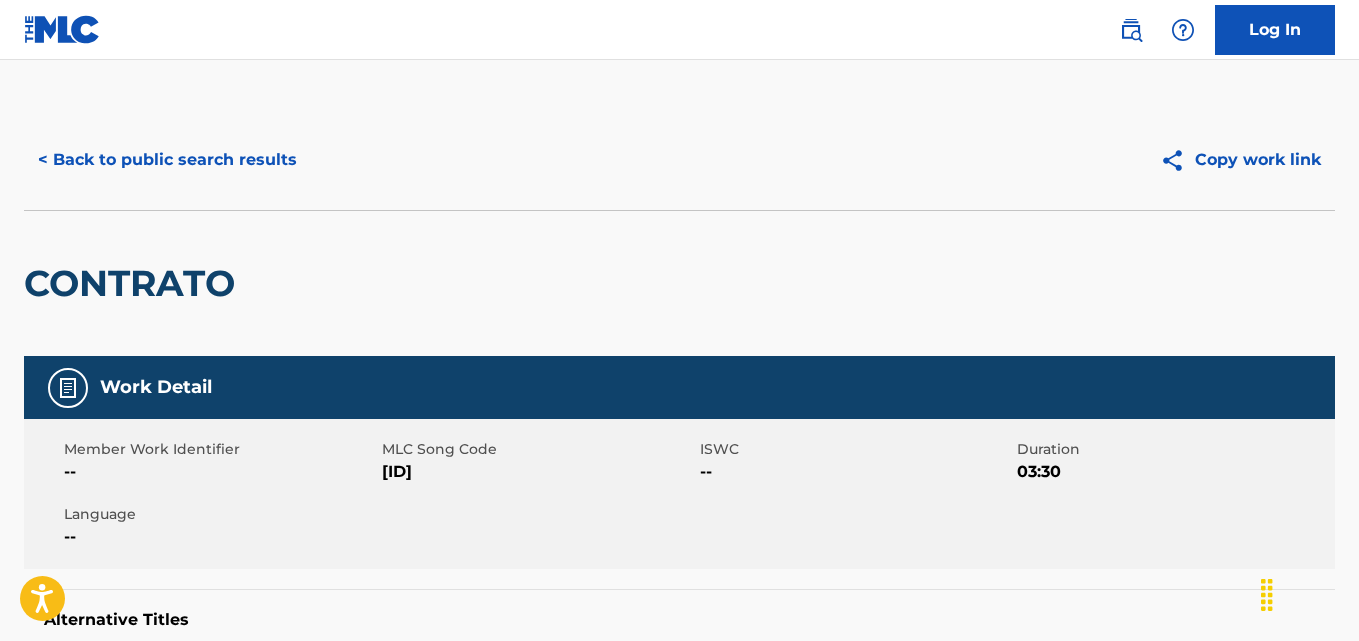 click on "< Back to public search results" at bounding box center [167, 160] 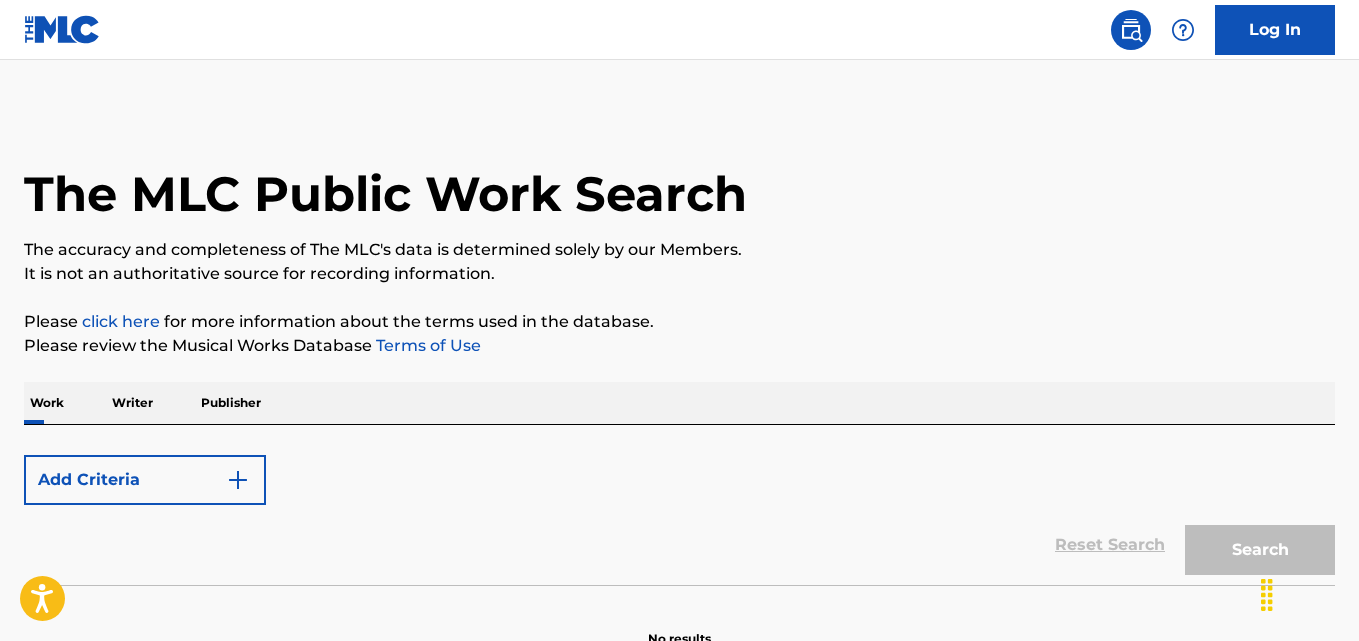 scroll, scrollTop: 113, scrollLeft: 0, axis: vertical 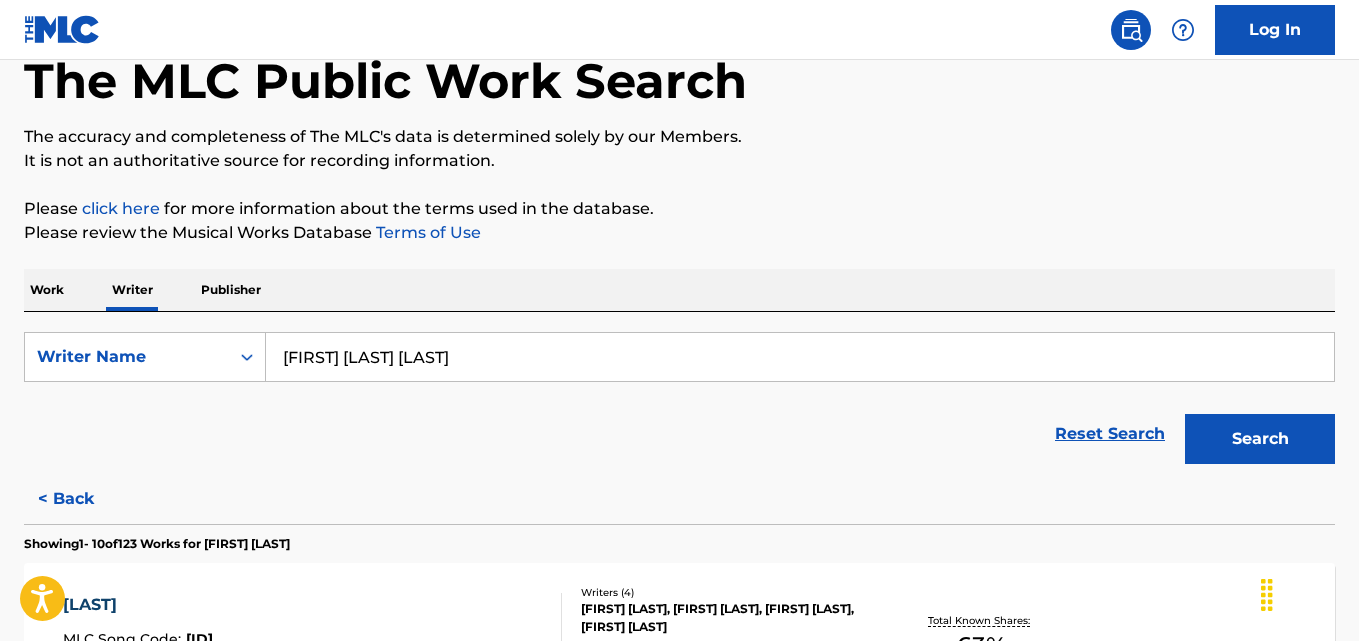 click on "Total Known Shares:" at bounding box center [981, 620] 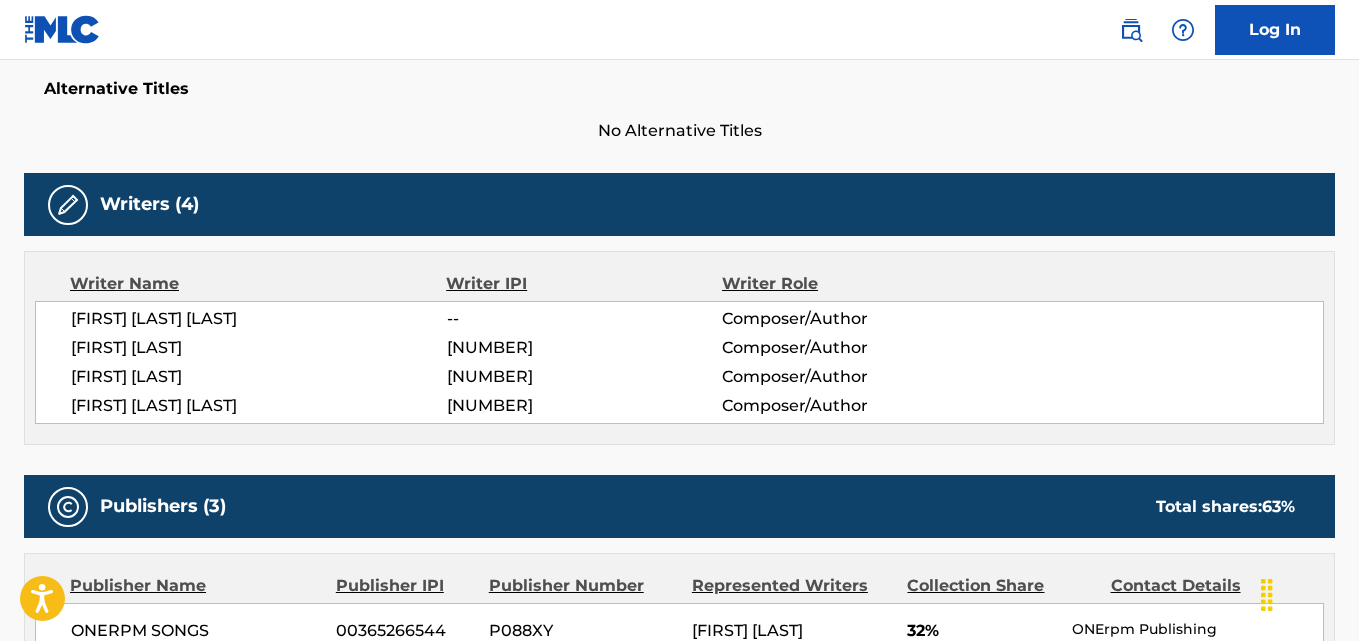 scroll, scrollTop: 385, scrollLeft: 0, axis: vertical 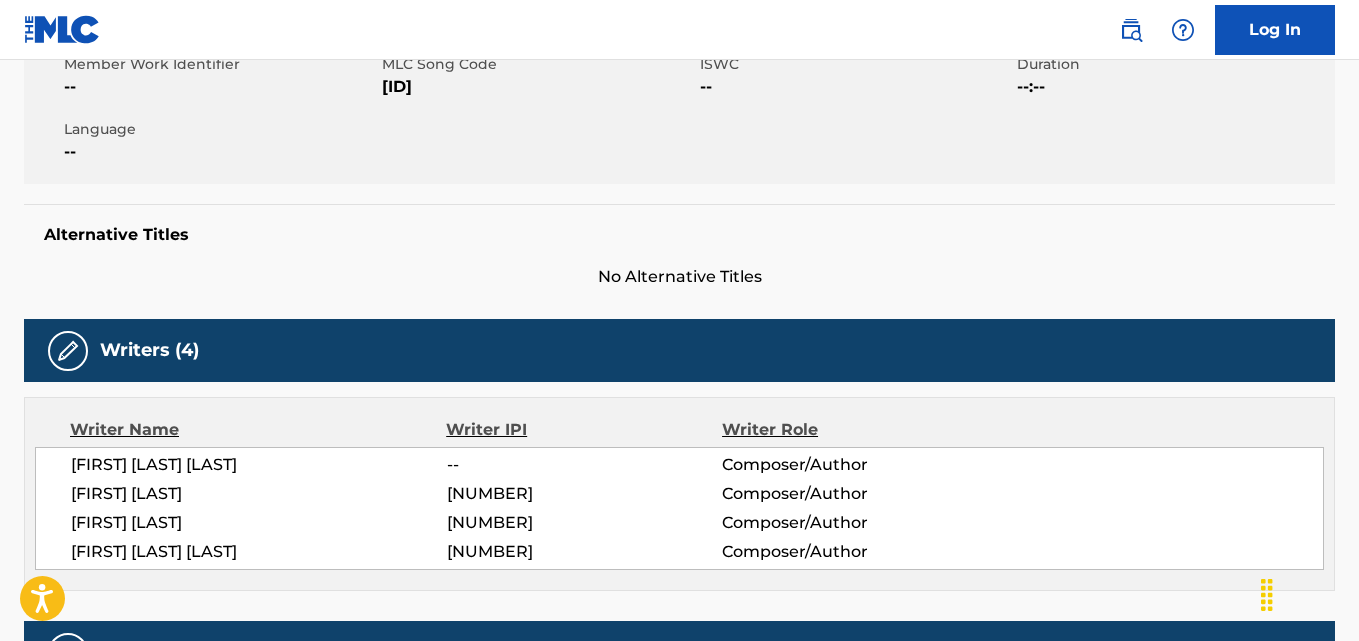 drag, startPoint x: 447, startPoint y: 85, endPoint x: 381, endPoint y: 88, distance: 66.068146 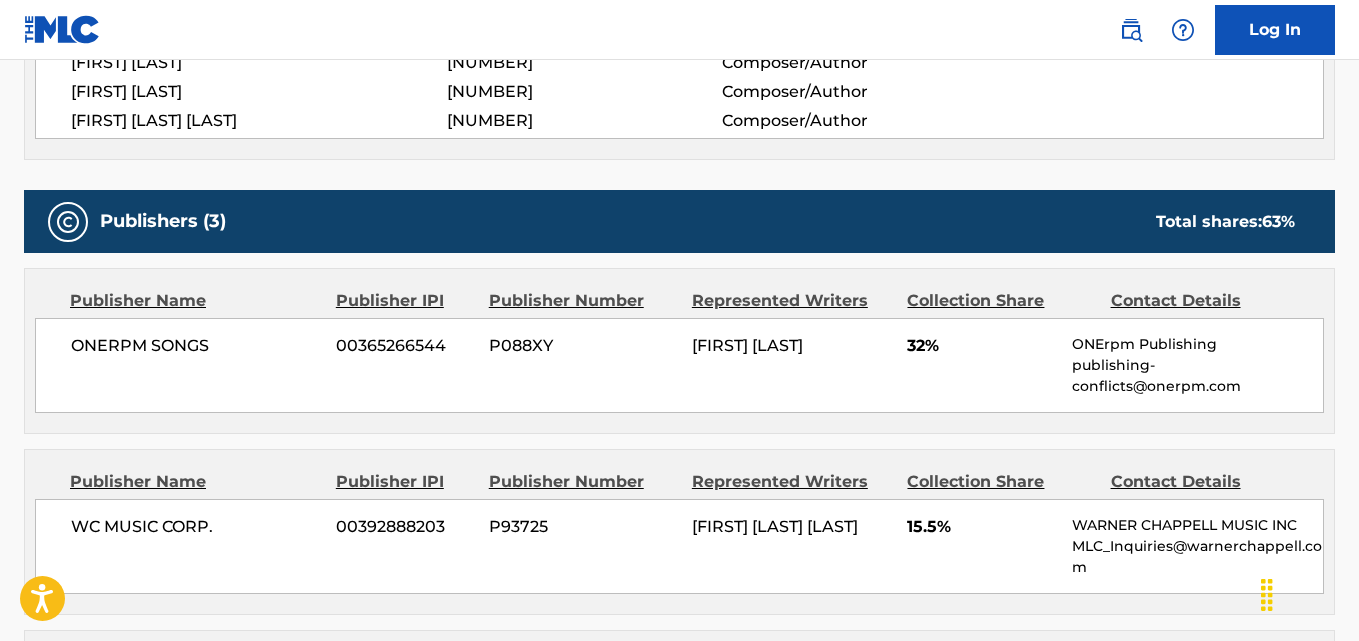 scroll, scrollTop: 997, scrollLeft: 0, axis: vertical 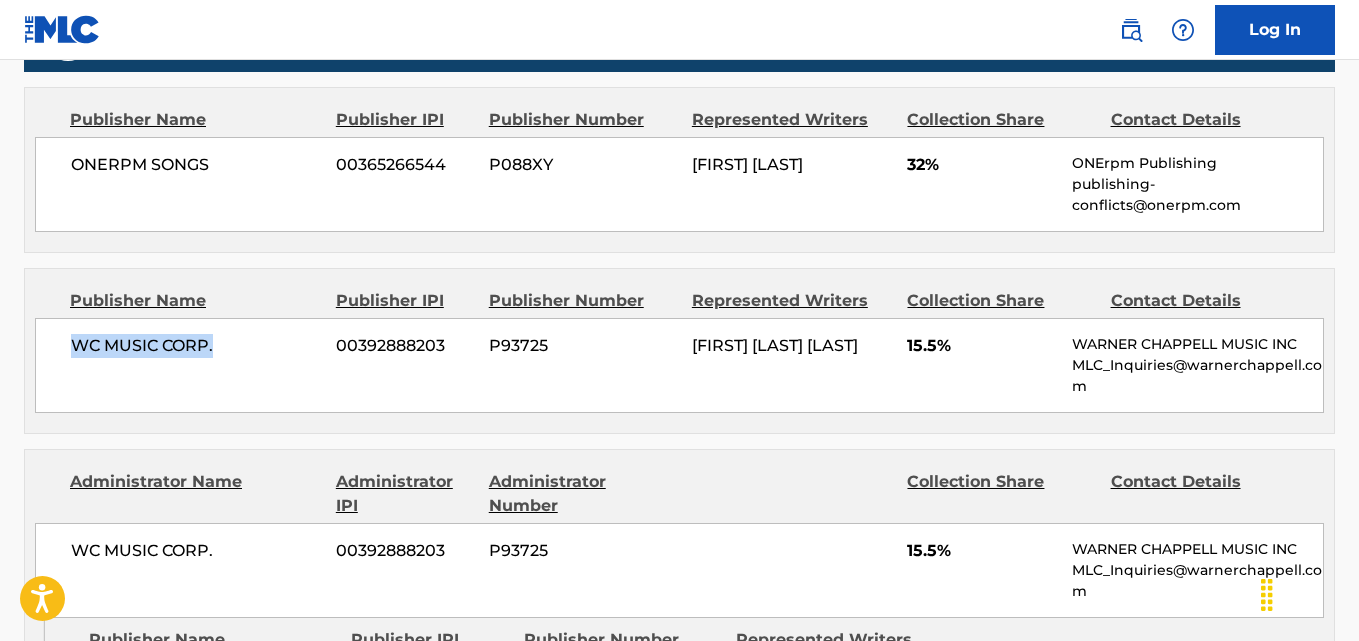 drag, startPoint x: 248, startPoint y: 316, endPoint x: 74, endPoint y: 326, distance: 174.28712 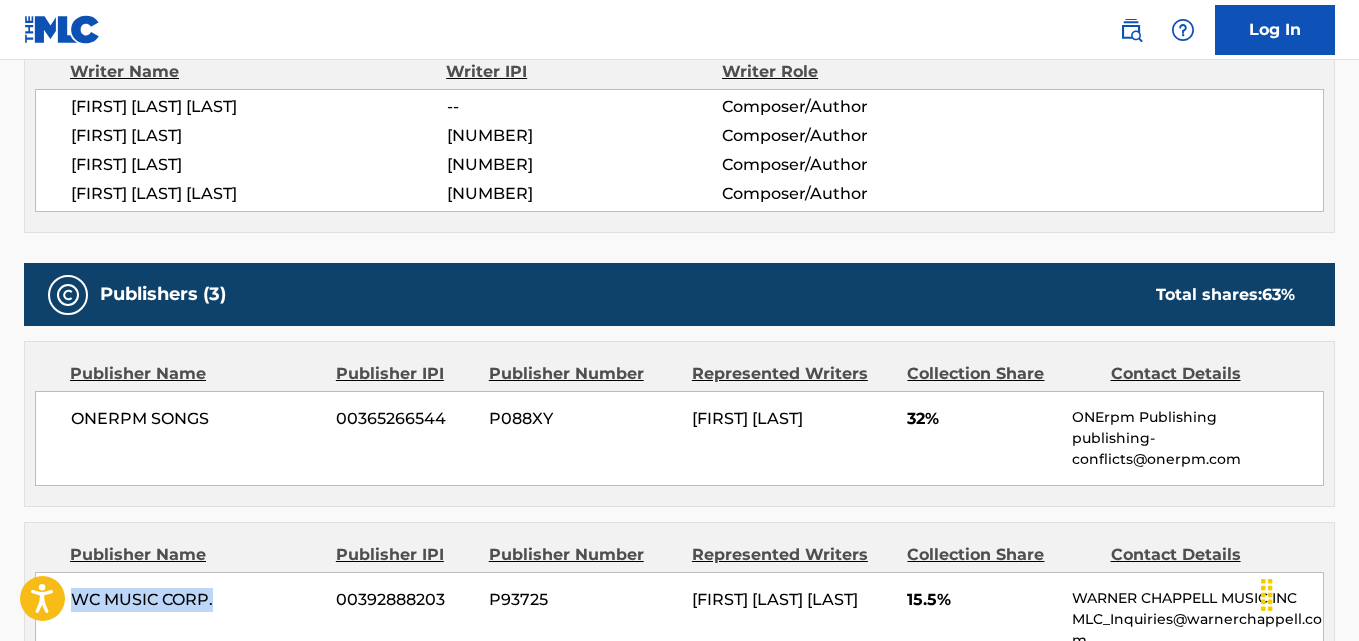 scroll, scrollTop: 0, scrollLeft: 0, axis: both 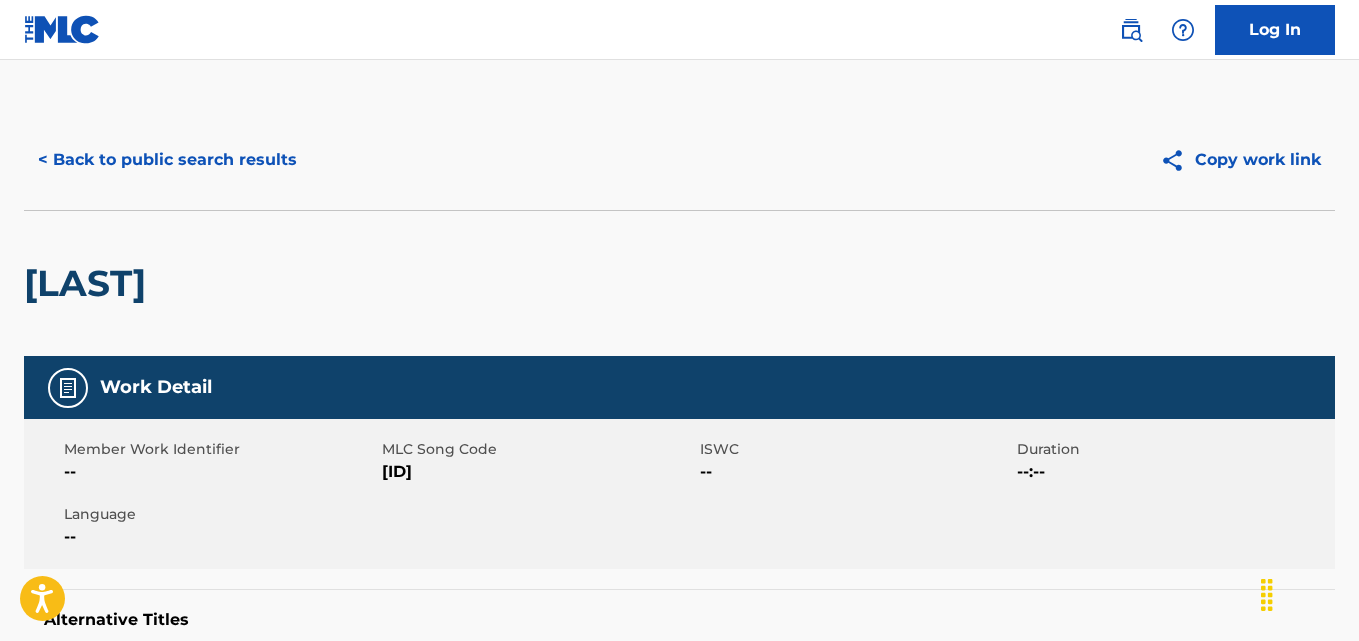 click on "< Back to public search results" at bounding box center [167, 160] 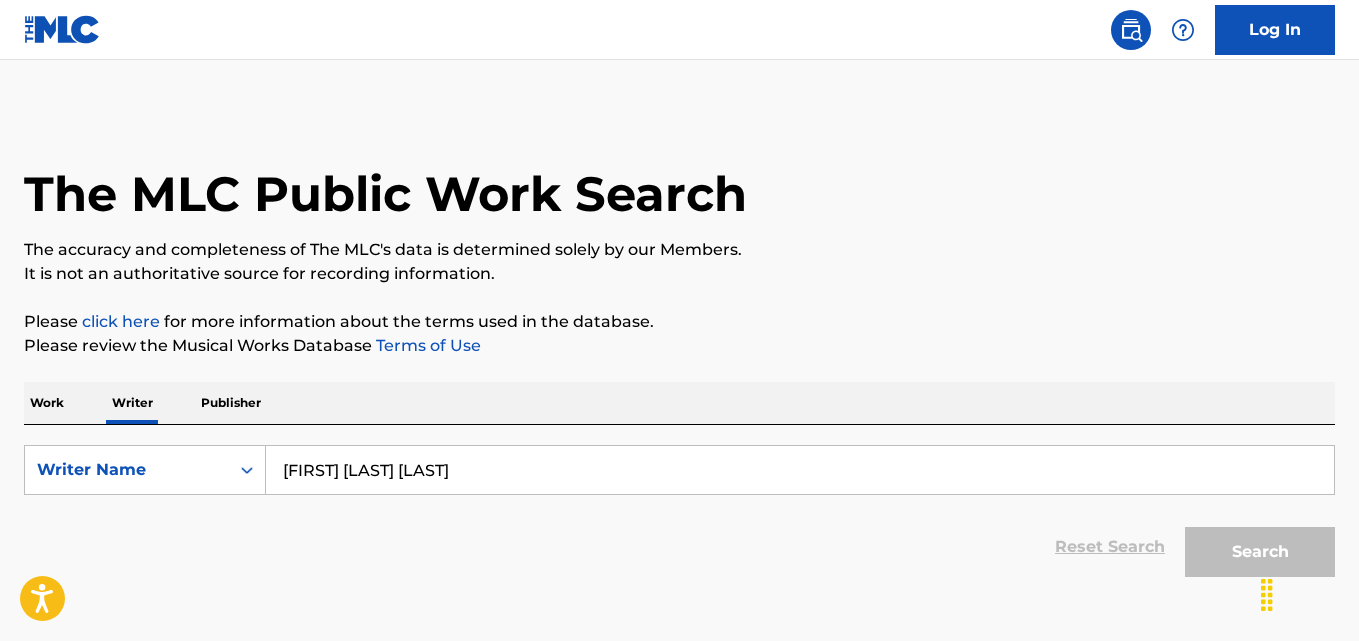 scroll, scrollTop: 113, scrollLeft: 0, axis: vertical 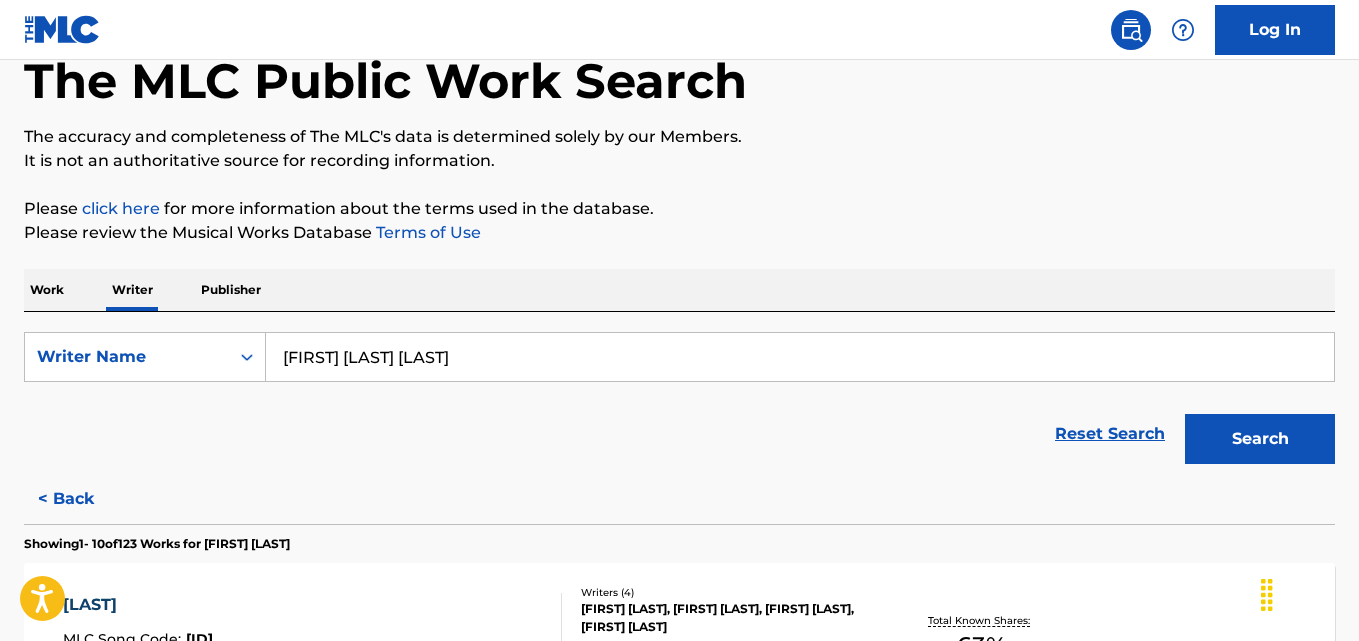 click on "[FIRST] [LAST] [LAST]" at bounding box center (800, 357) 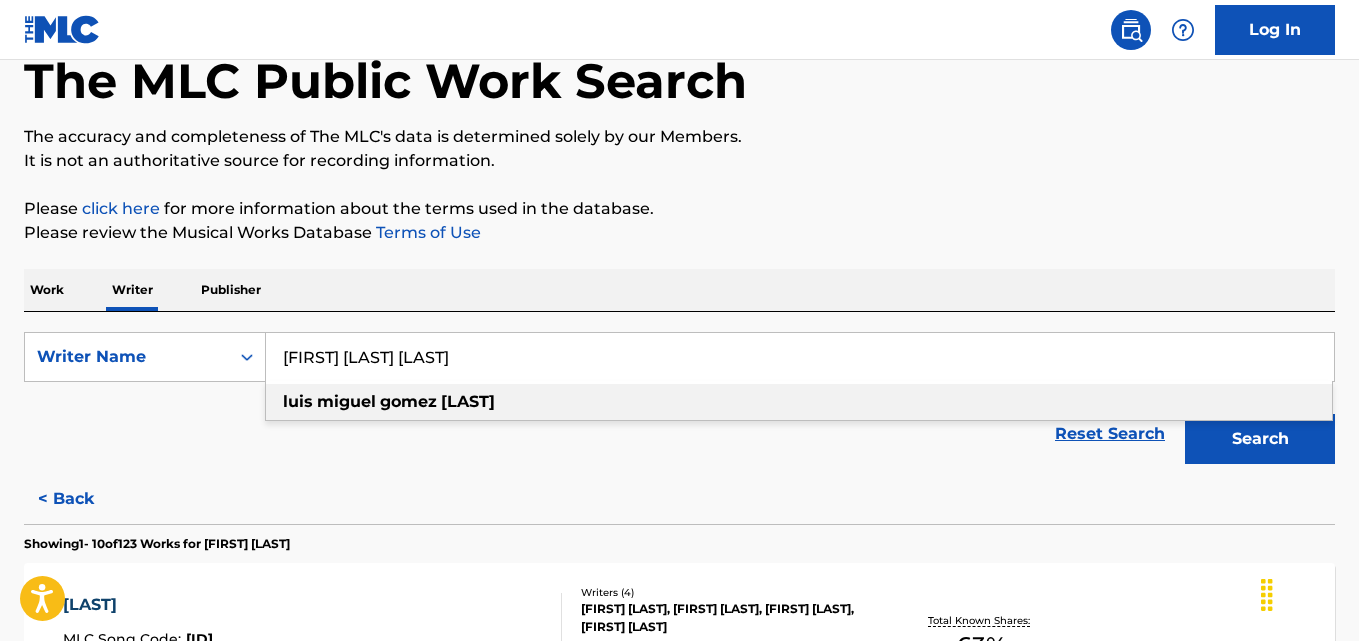 paste on "[FIRST] [LAST]" 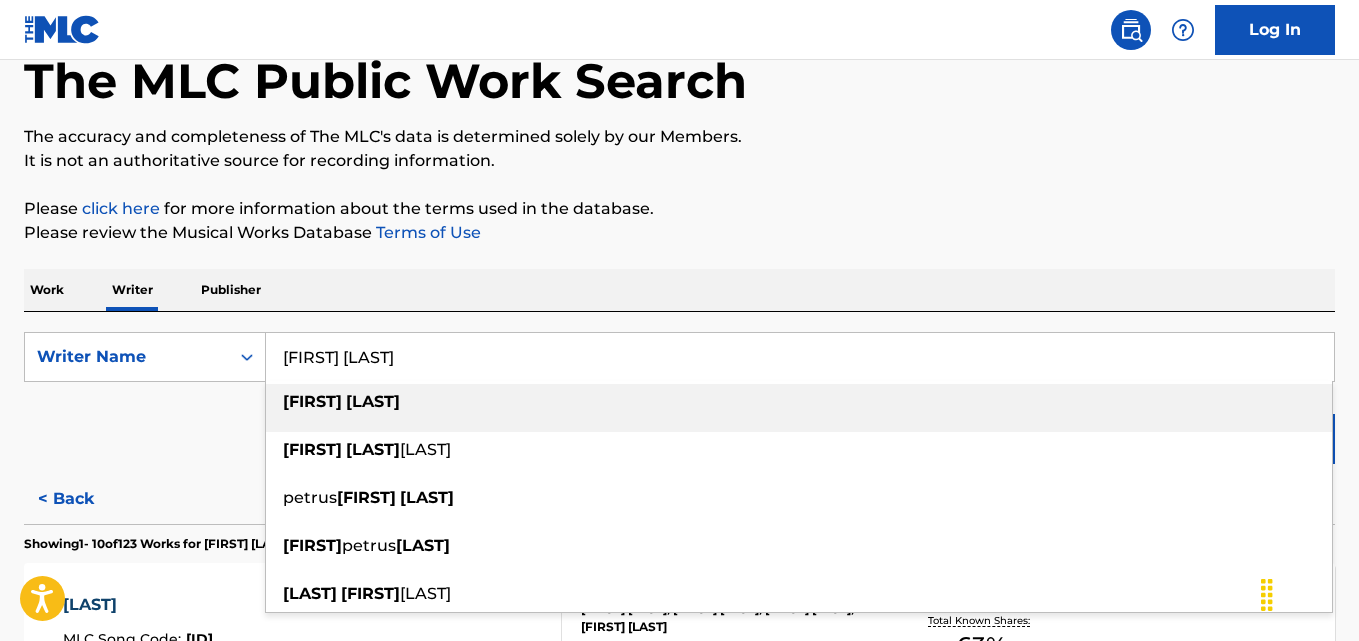 type on "[FIRST] [LAST]" 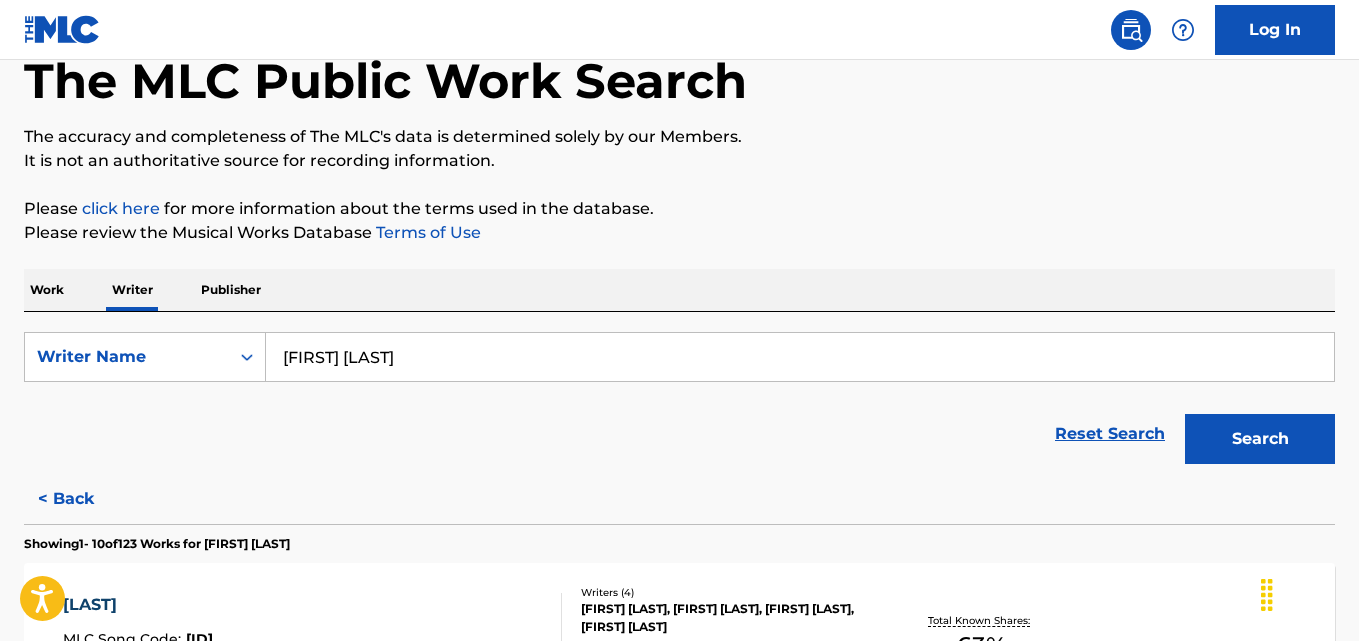 click on "Search" at bounding box center [1260, 439] 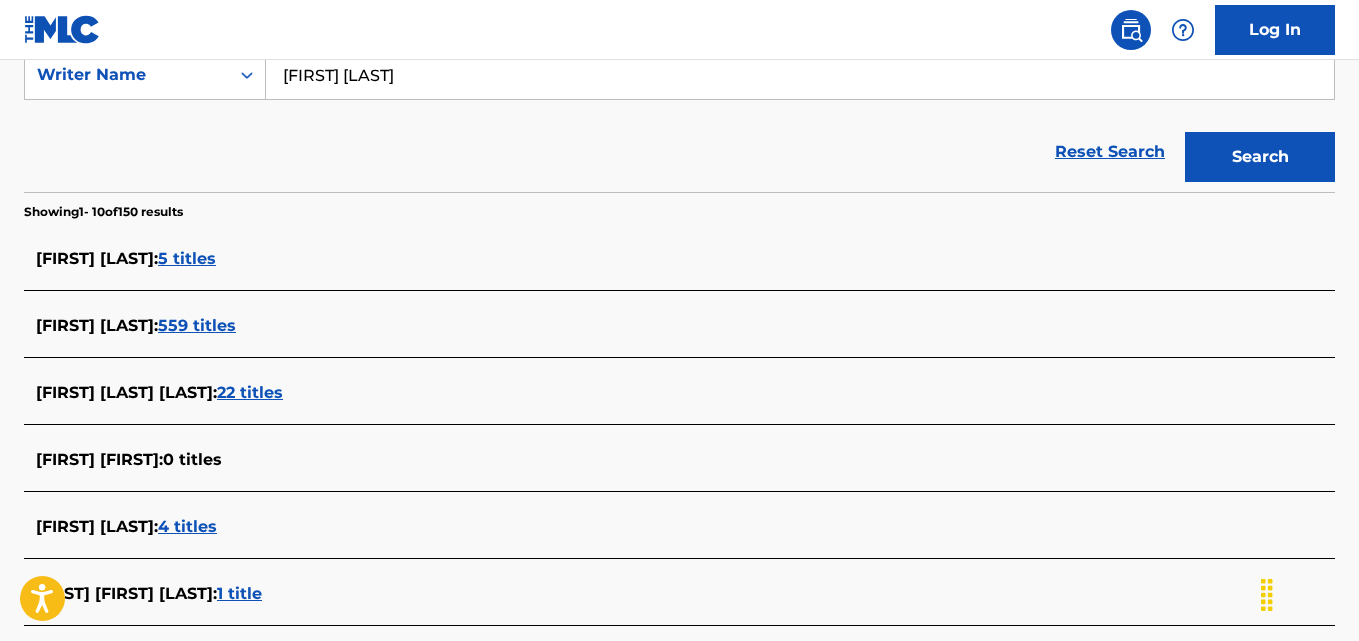 scroll, scrollTop: 343, scrollLeft: 0, axis: vertical 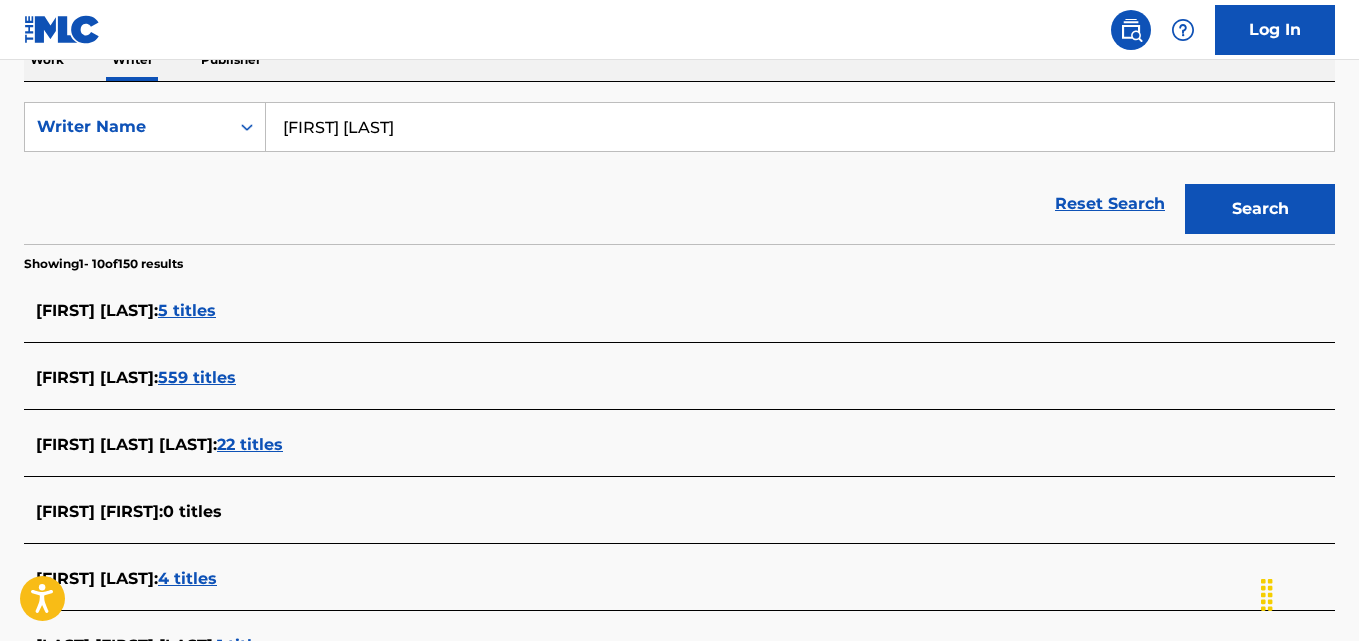 click on "559 titles" at bounding box center [197, 377] 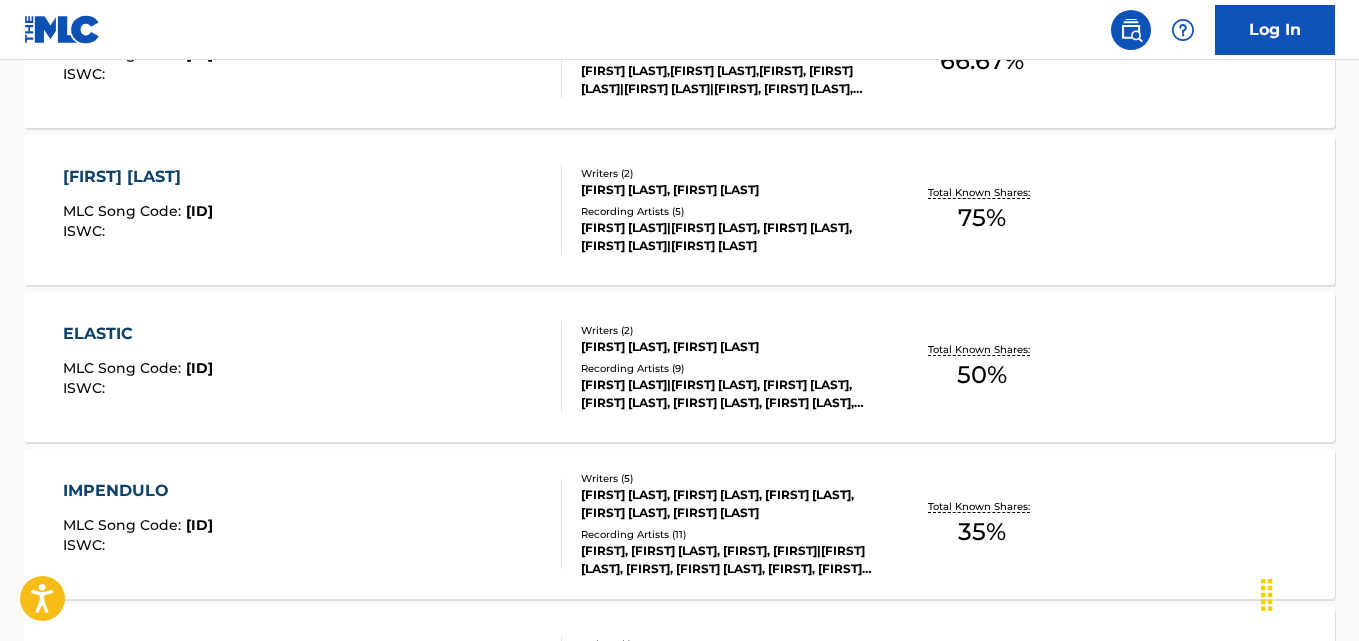 scroll, scrollTop: 860, scrollLeft: 0, axis: vertical 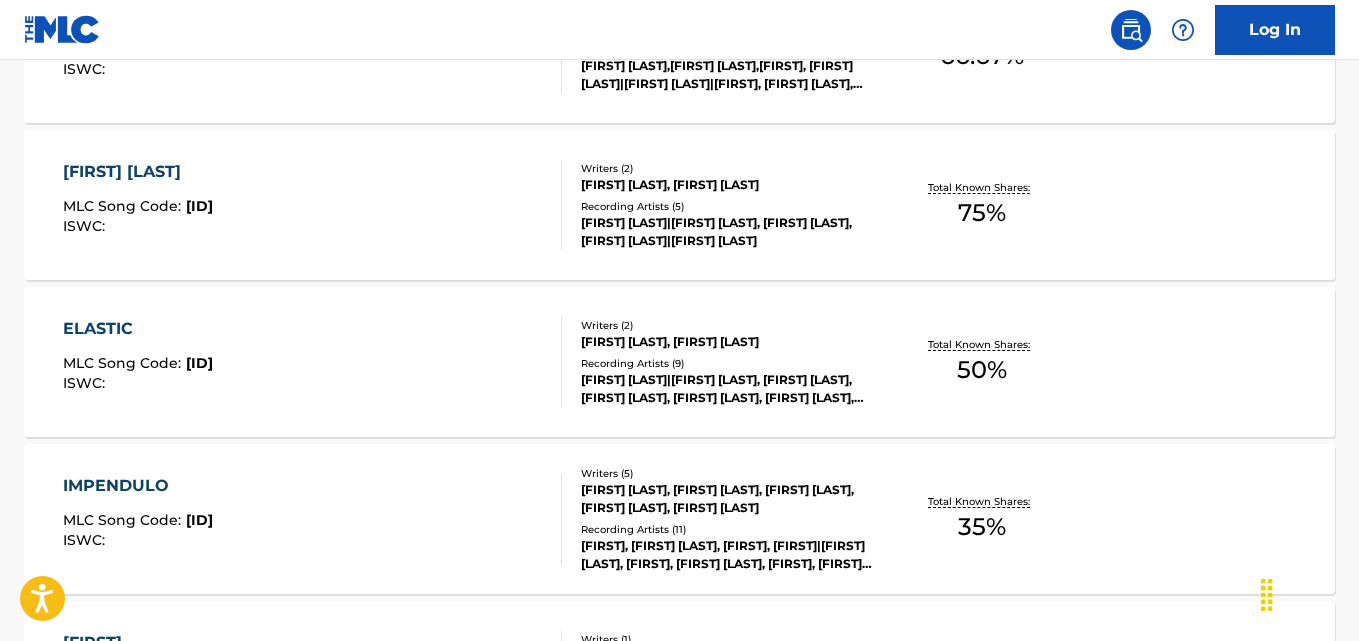 click on "Total Known Shares: 50 %" at bounding box center (982, 362) 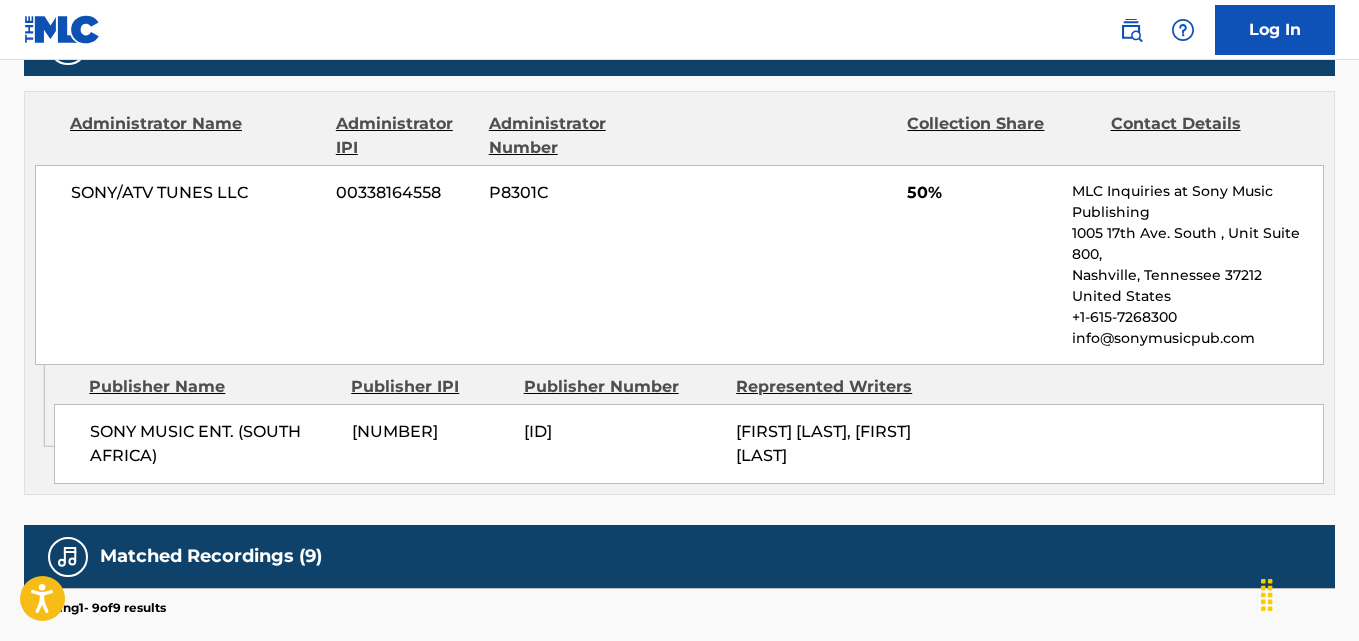 scroll, scrollTop: 936, scrollLeft: 0, axis: vertical 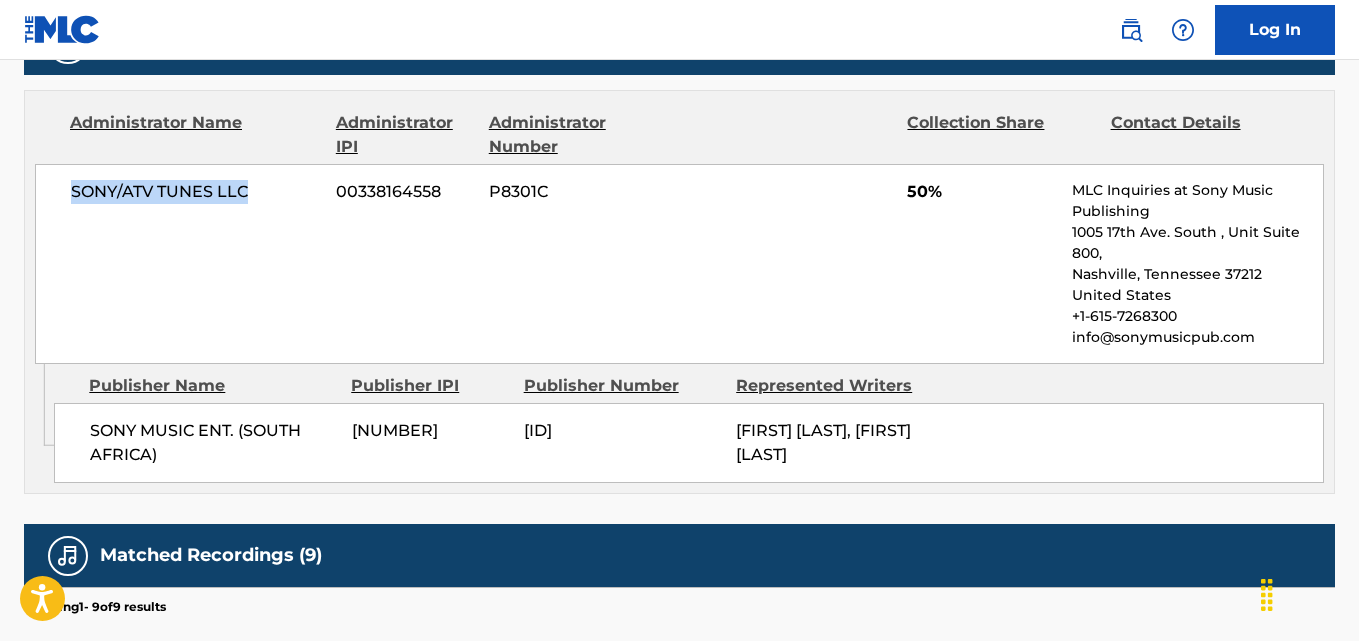 drag, startPoint x: 272, startPoint y: 189, endPoint x: 70, endPoint y: 182, distance: 202.12125 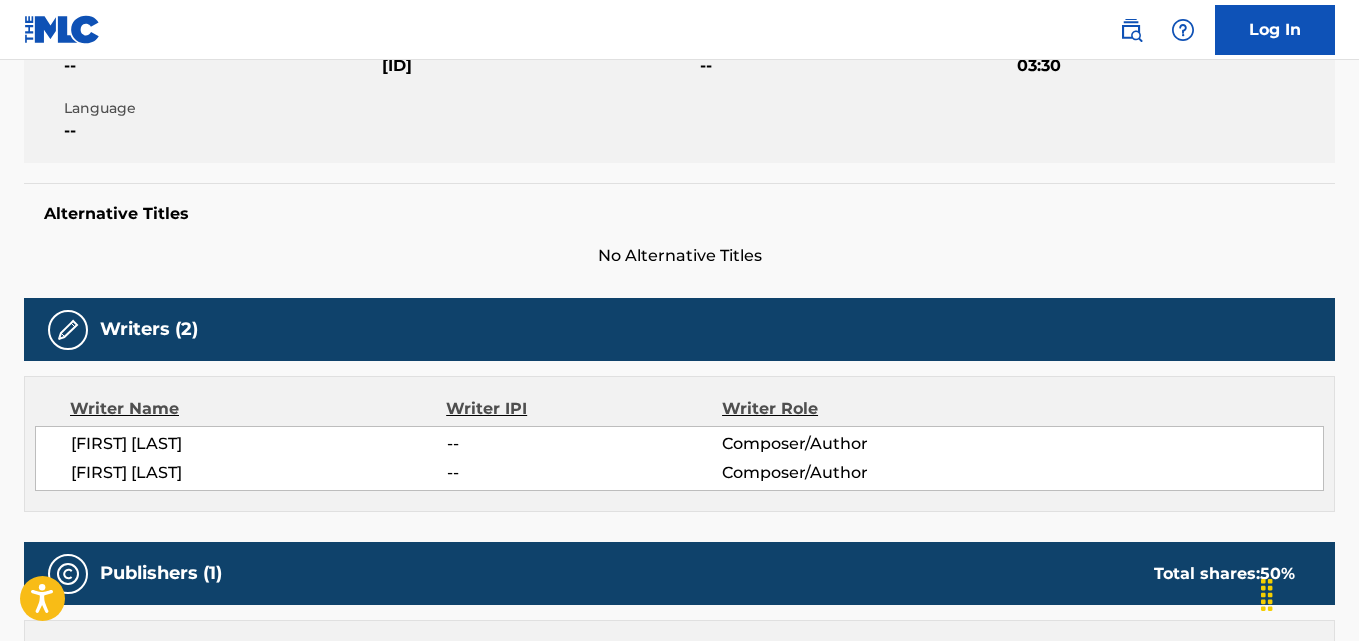 scroll, scrollTop: 405, scrollLeft: 0, axis: vertical 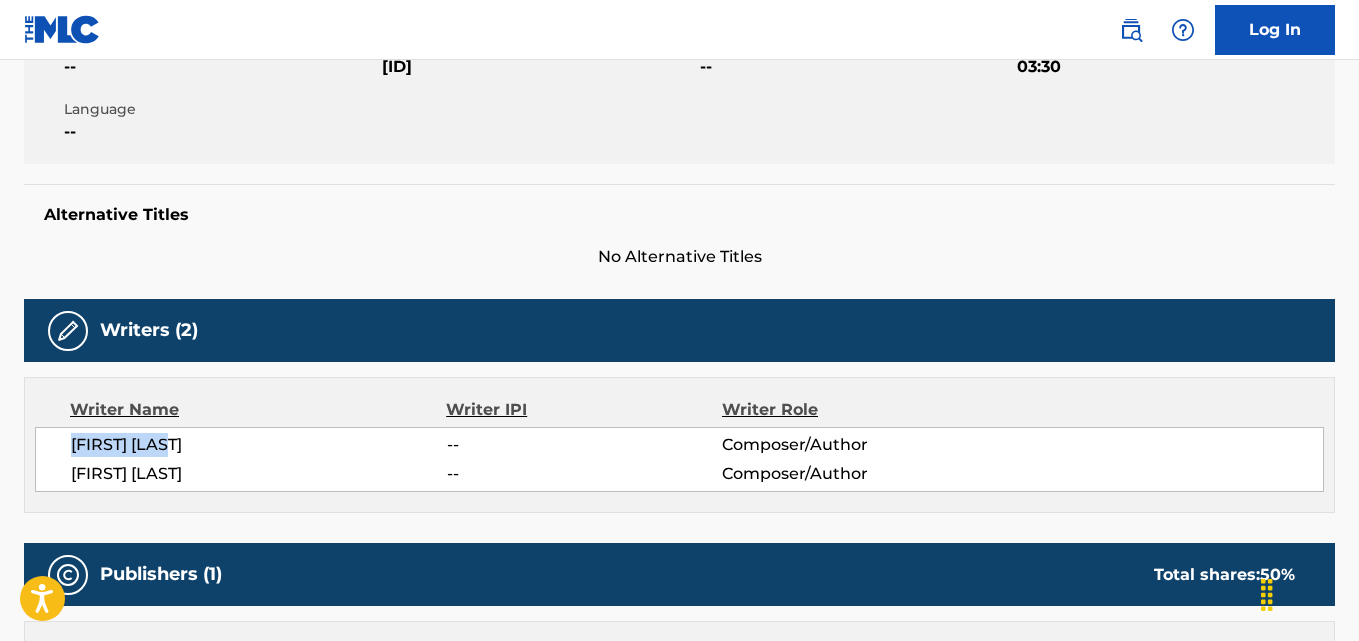 drag, startPoint x: 219, startPoint y: 432, endPoint x: 67, endPoint y: 446, distance: 152.64337 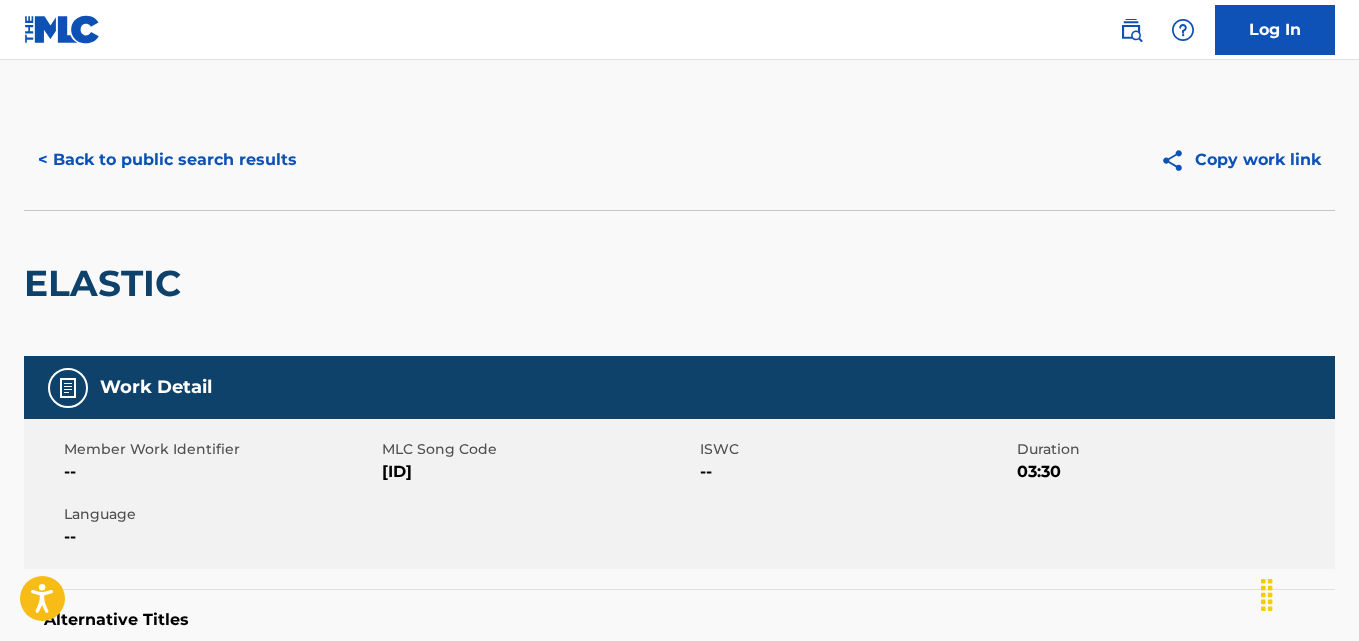 click on "< Back to public search results" at bounding box center (167, 160) 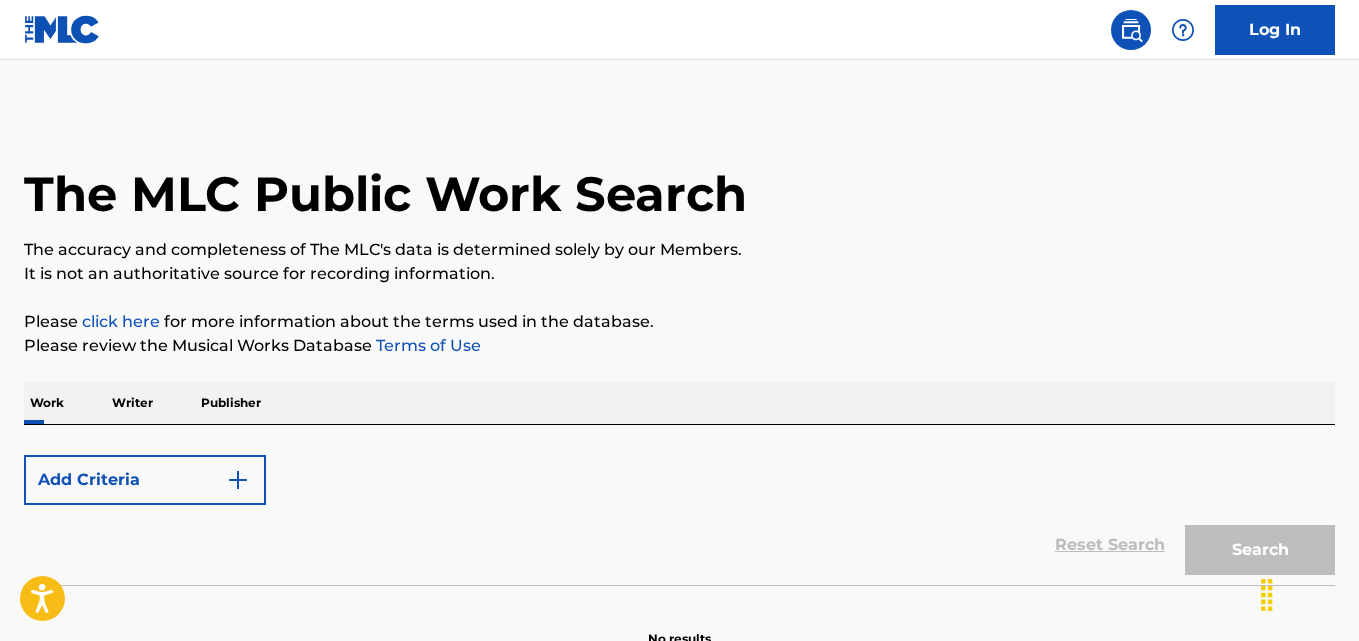 scroll, scrollTop: 113, scrollLeft: 0, axis: vertical 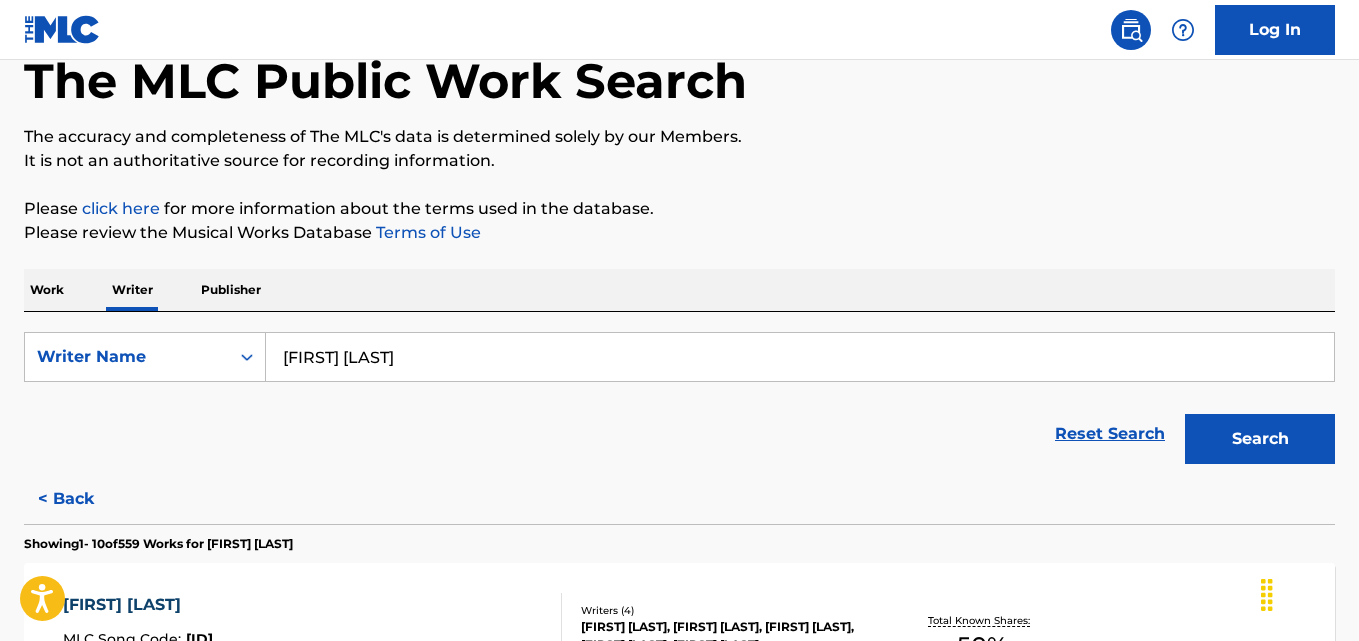 click on "[FIRST] [LAST]" at bounding box center (800, 357) 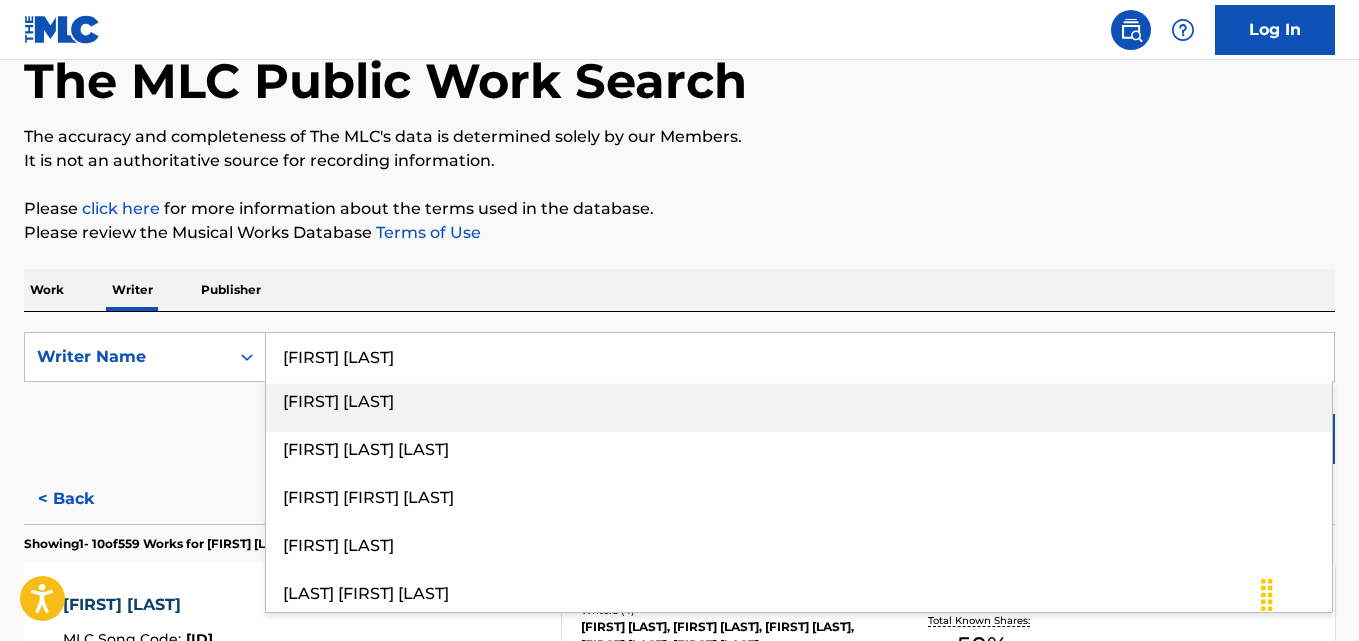 click on "Search" at bounding box center (1260, 439) 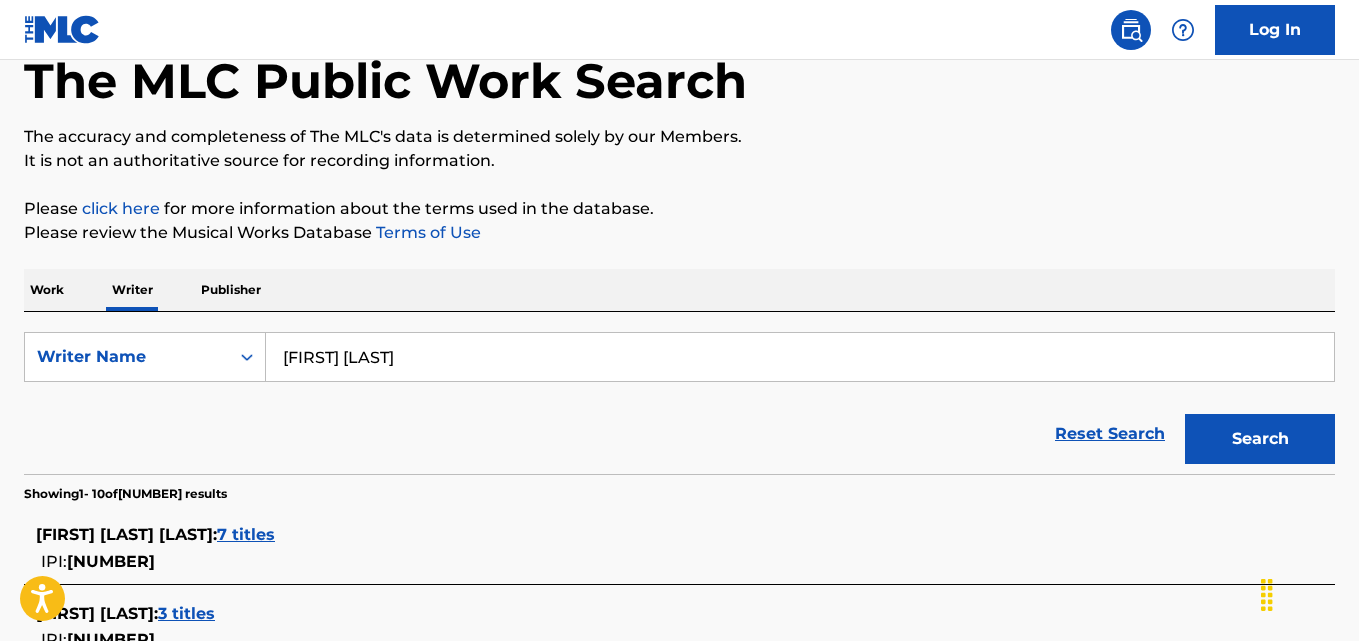 paste on "[FIRST] [LAST] [LAST]" 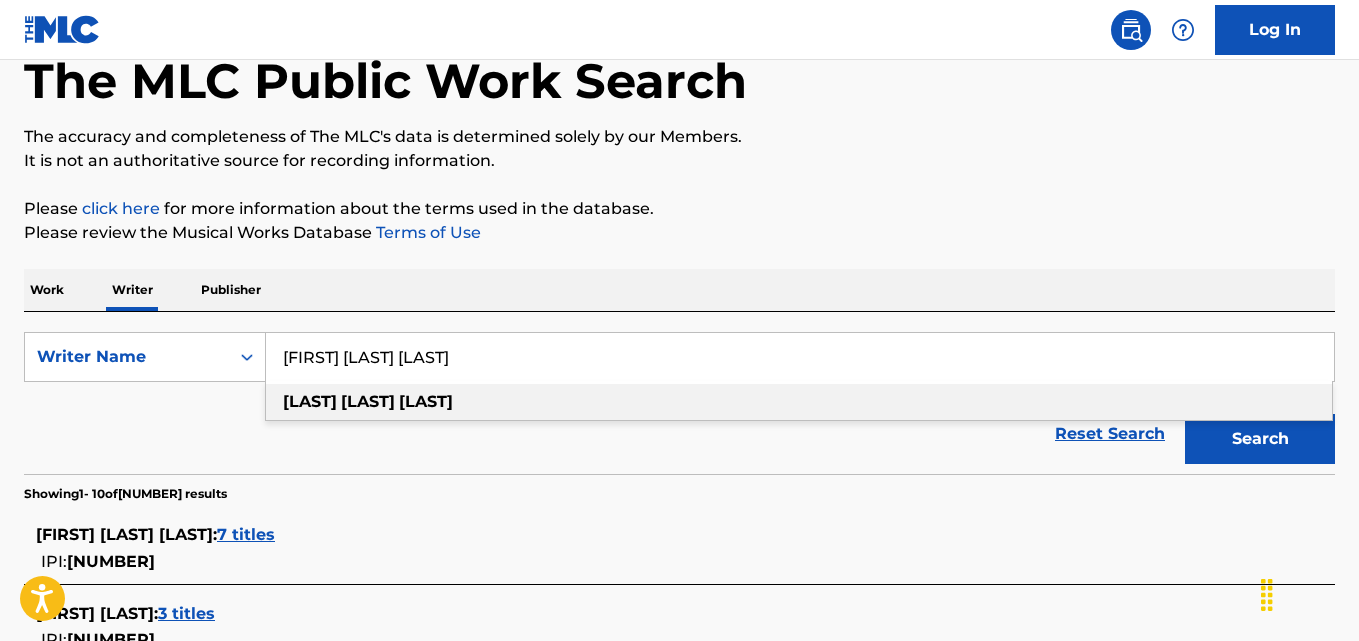 type on "[FIRST] [LAST] [LAST]" 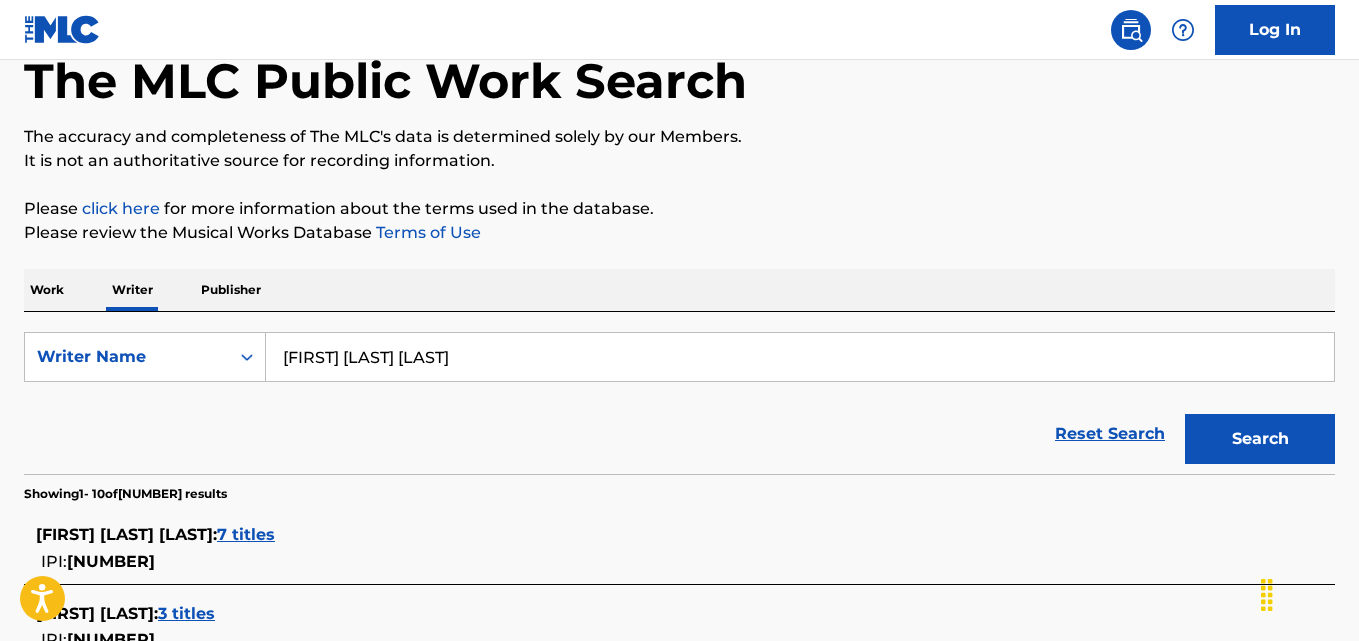 click on "Search" at bounding box center (1260, 439) 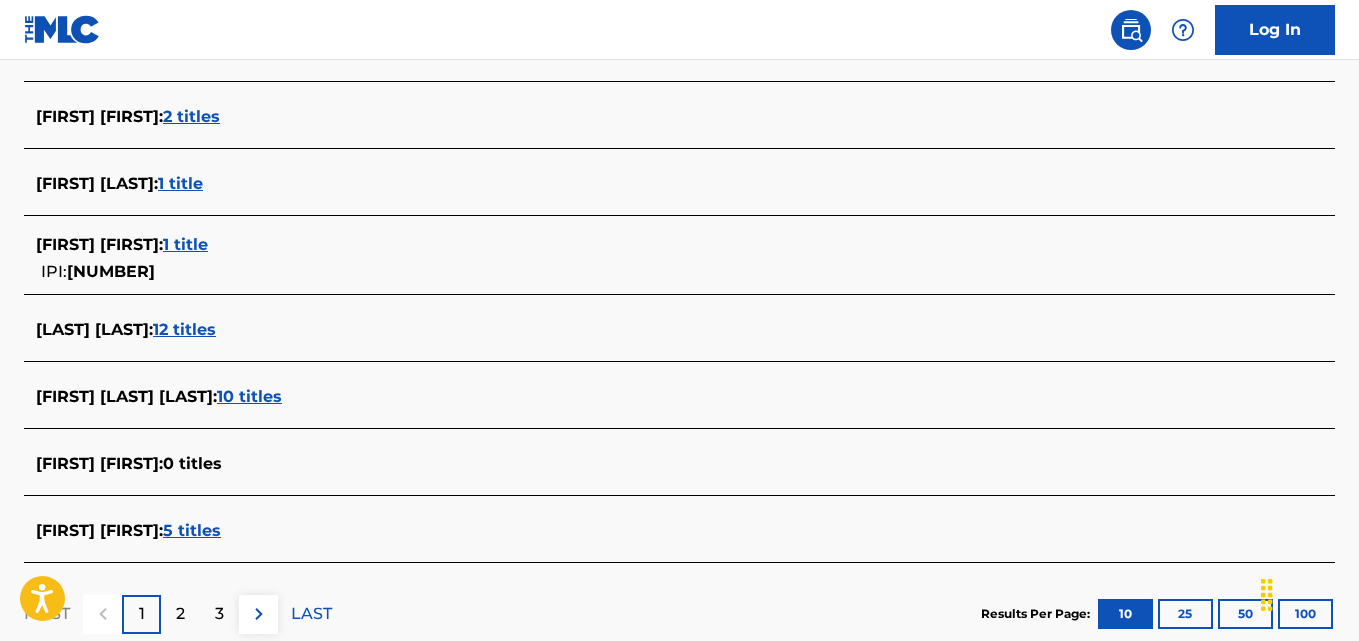 scroll, scrollTop: 747, scrollLeft: 0, axis: vertical 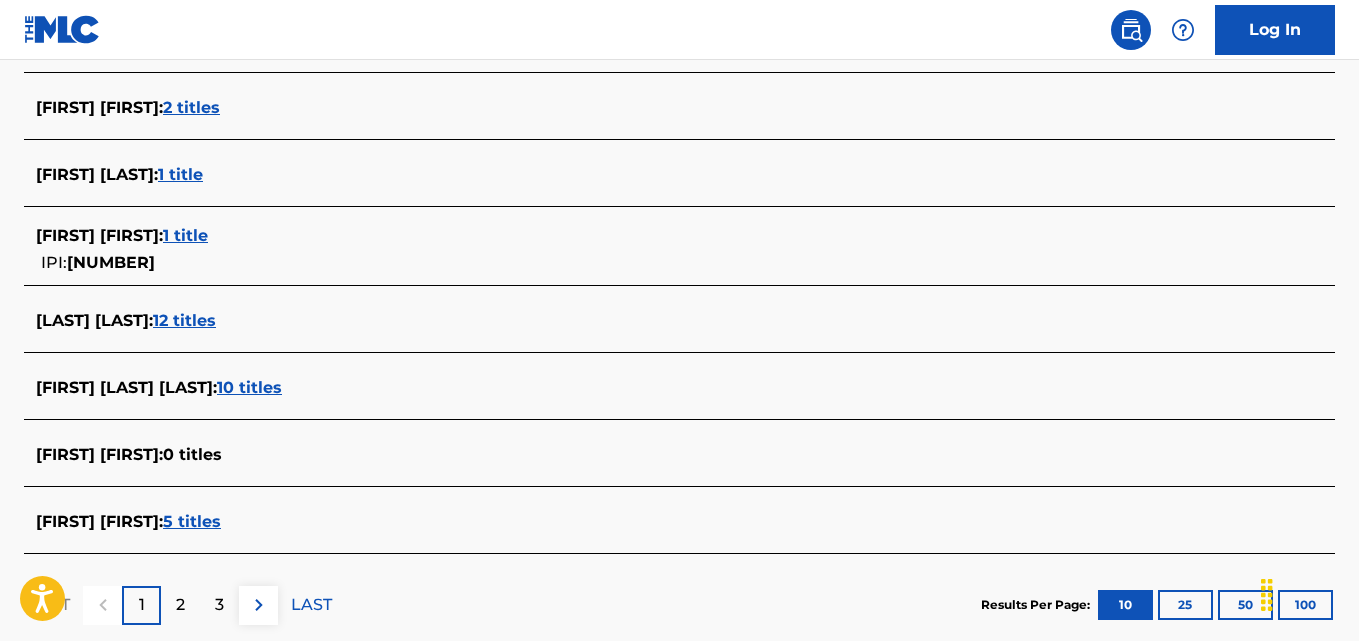 click on "10 titles" at bounding box center (249, 387) 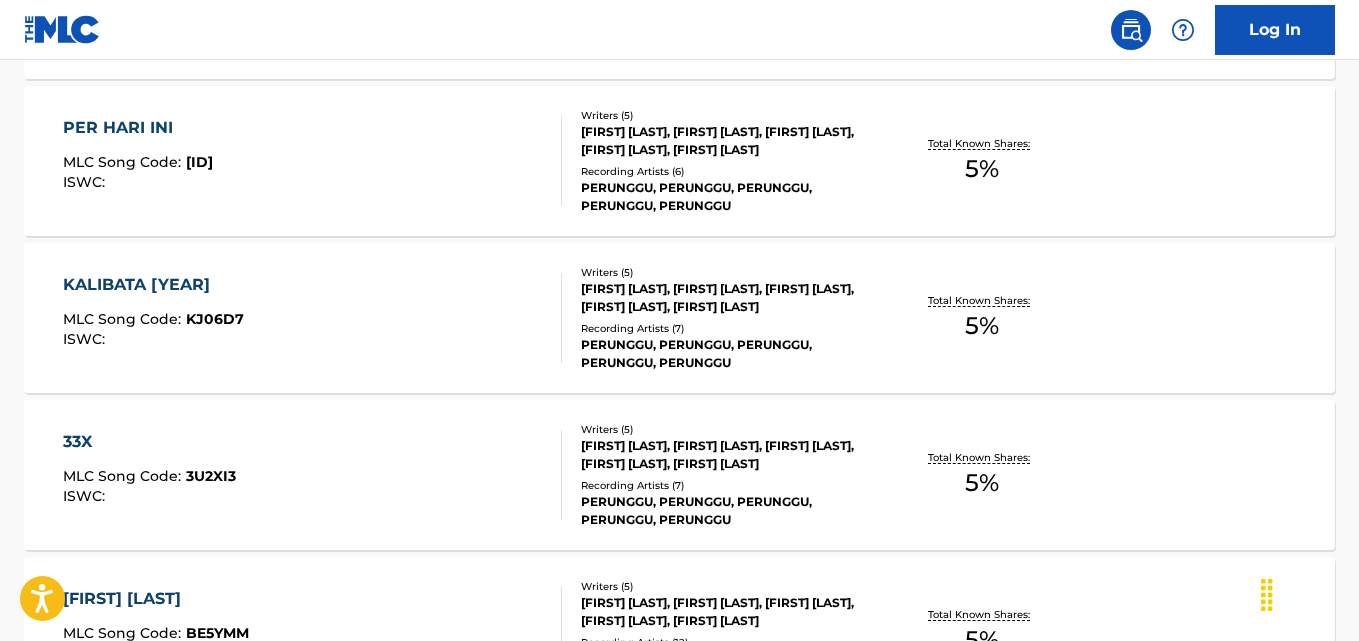 click on "[FIRST] [LAST], [FIRST] [LAST], [FIRST] [LAST], [FIRST] [LAST], [FIRST] [LAST]" at bounding box center [727, 298] 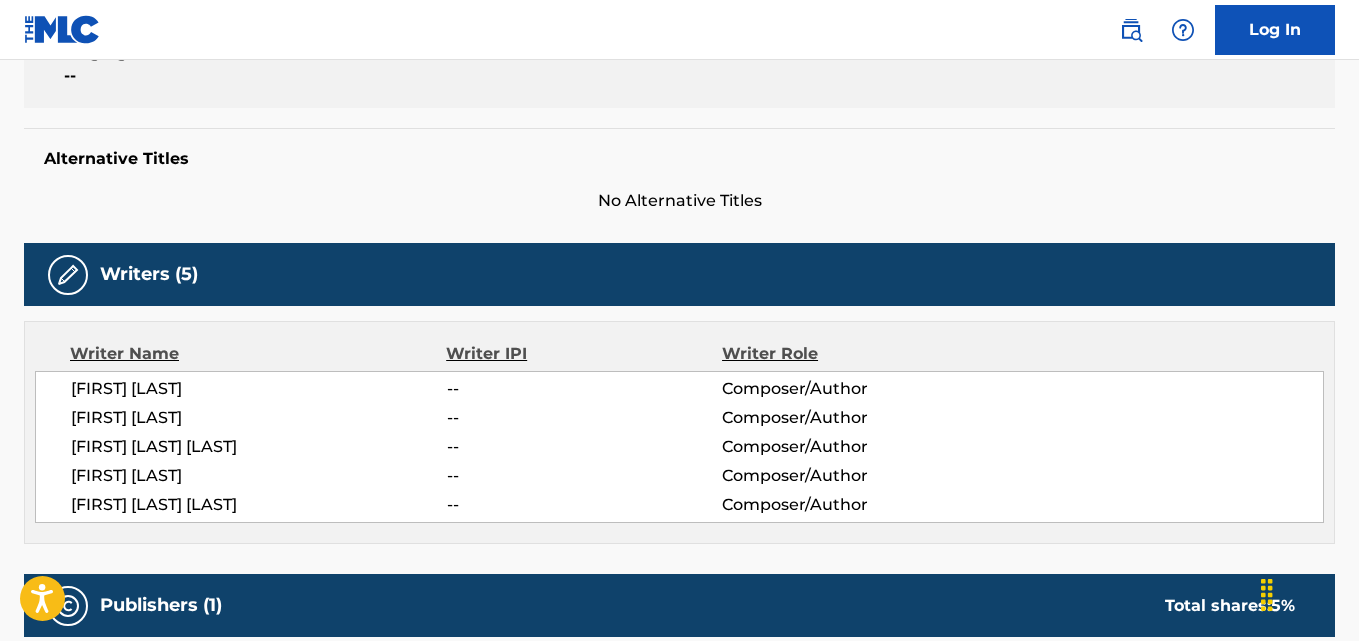 scroll, scrollTop: 0, scrollLeft: 0, axis: both 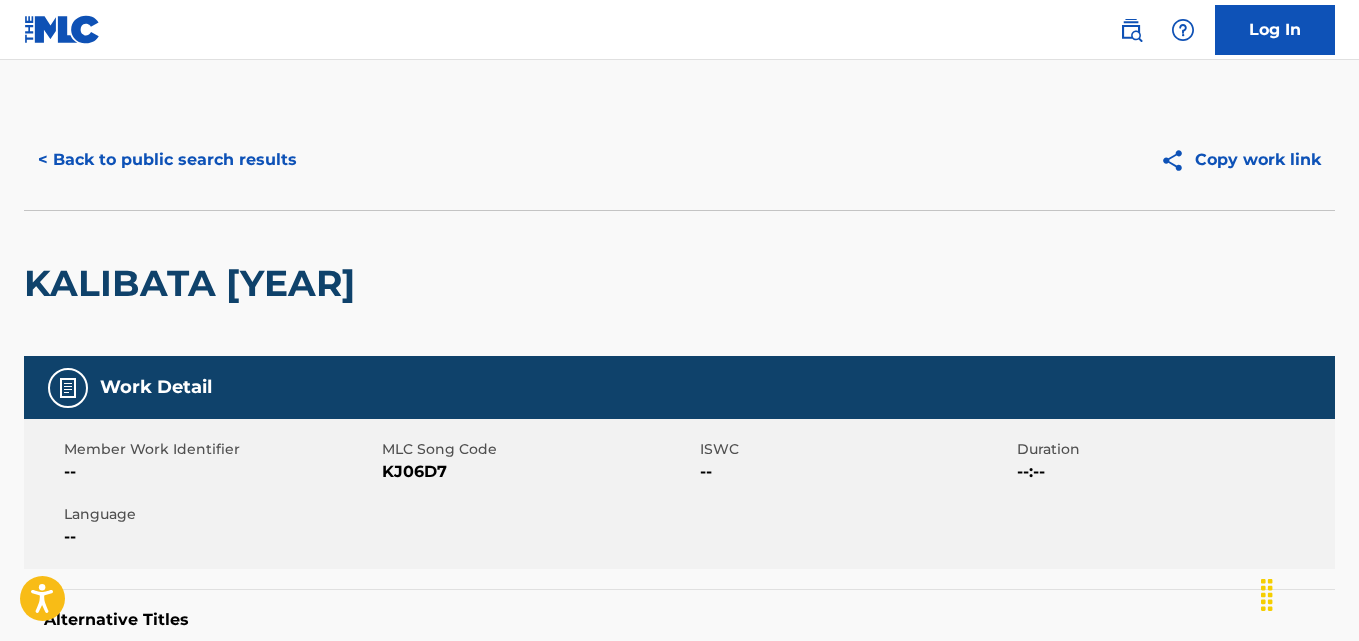 click on "< Back to public search results" at bounding box center [167, 160] 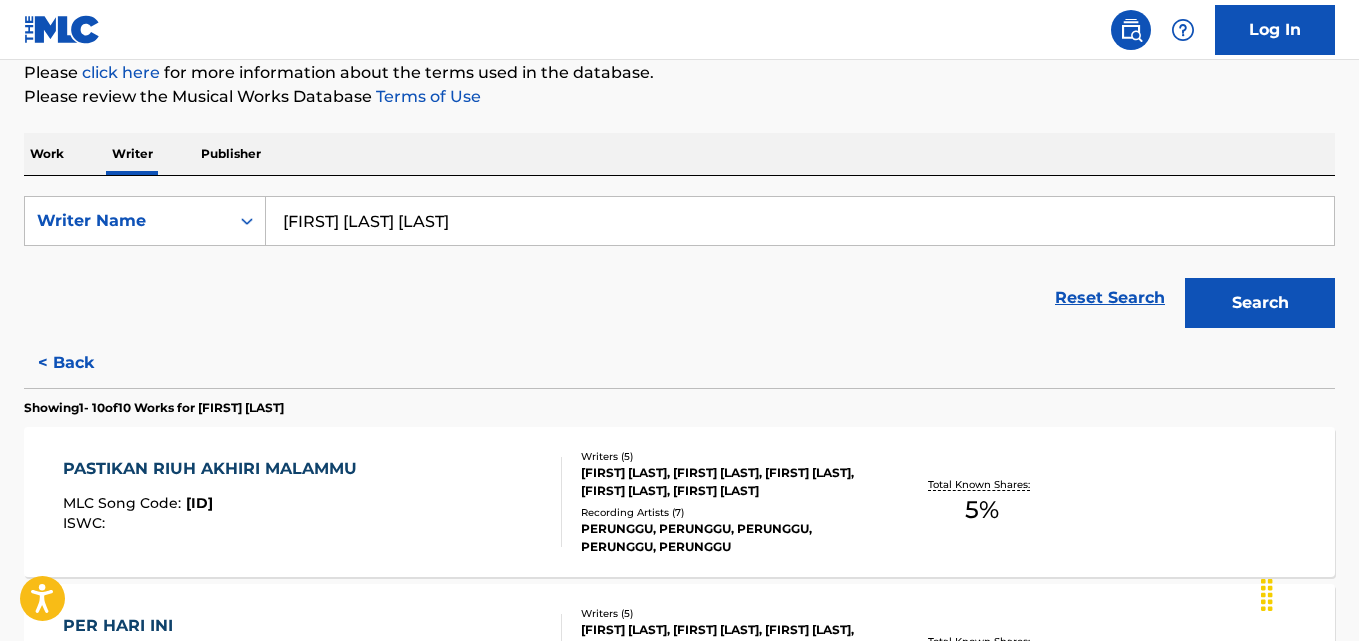 scroll, scrollTop: 318, scrollLeft: 0, axis: vertical 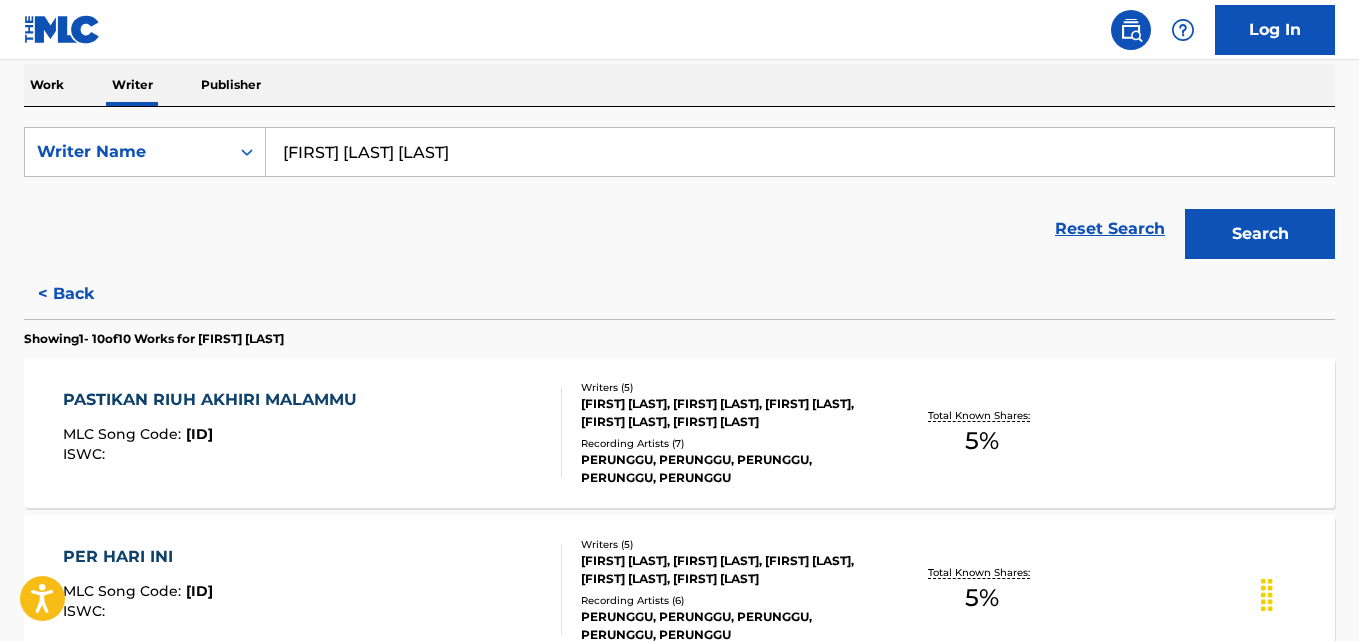 click on "< Back" at bounding box center [84, 294] 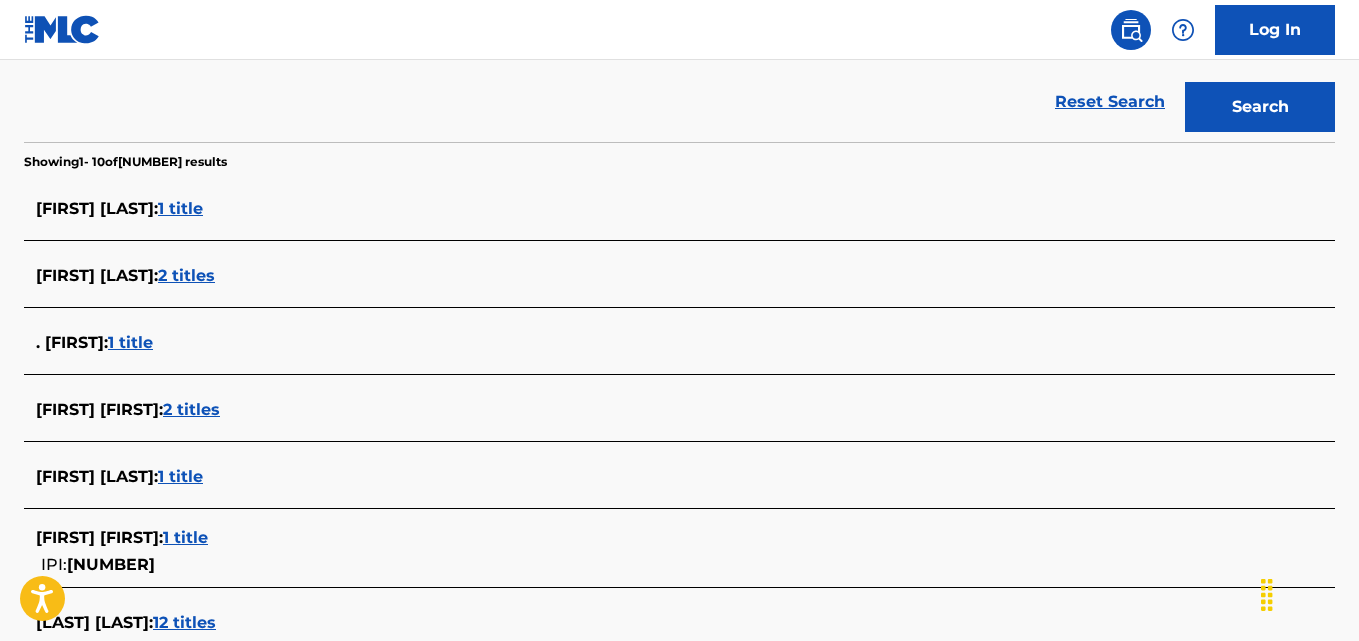 scroll, scrollTop: 466, scrollLeft: 0, axis: vertical 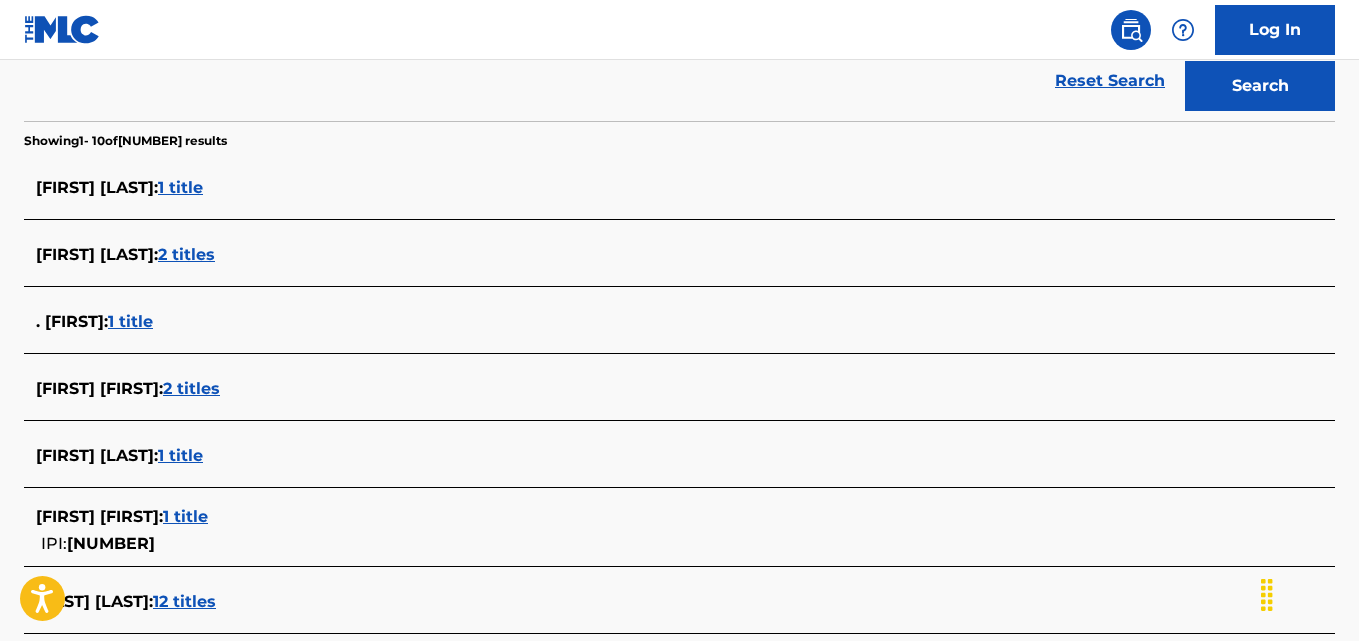click on "1 title" at bounding box center [180, 187] 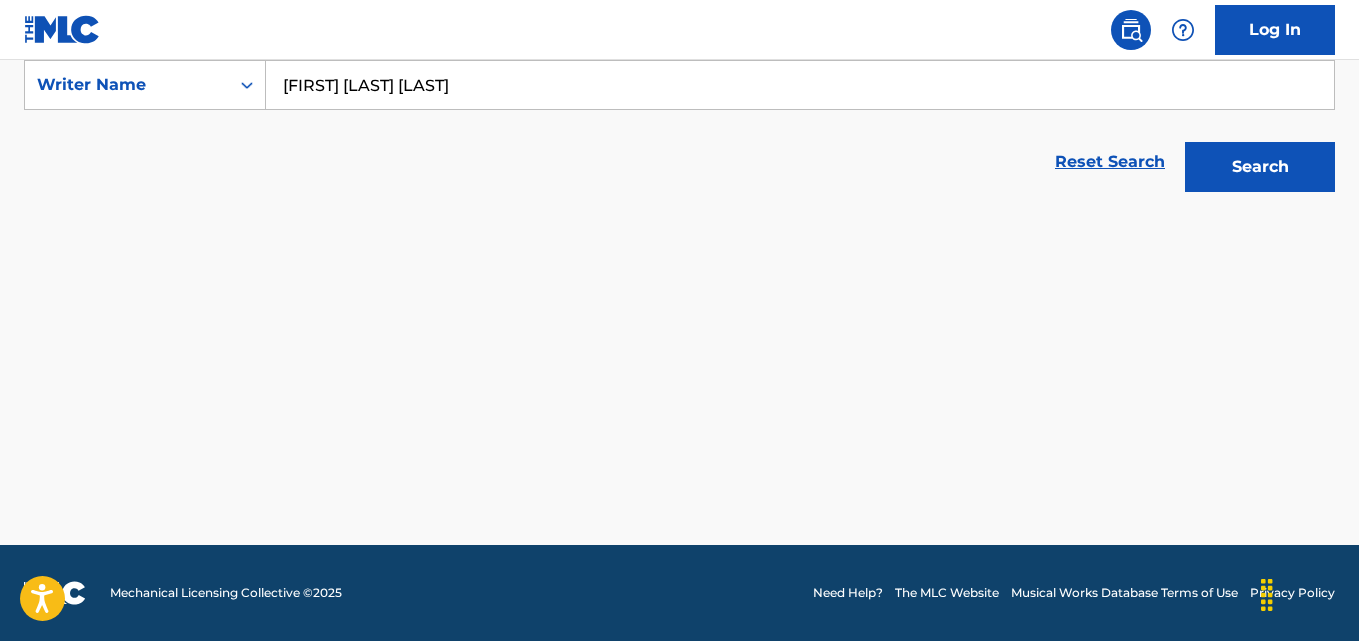 scroll, scrollTop: 385, scrollLeft: 0, axis: vertical 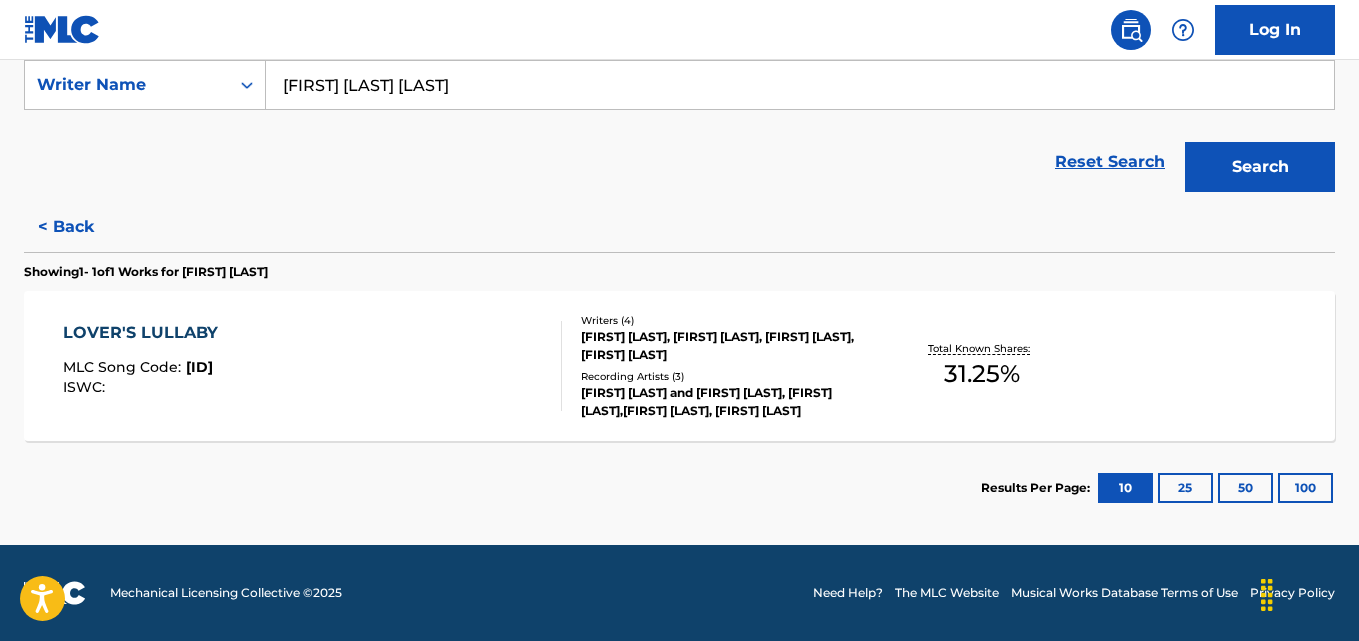 click on "< Back" at bounding box center [84, 227] 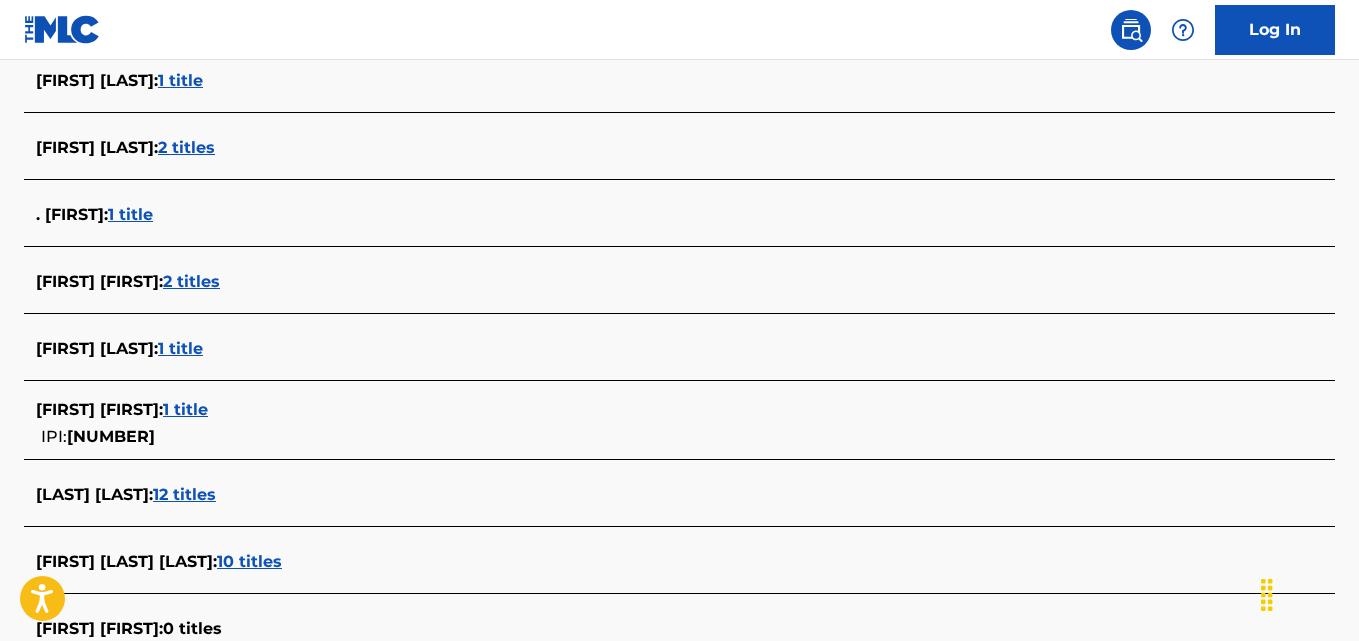 click on "1 title" at bounding box center [180, 348] 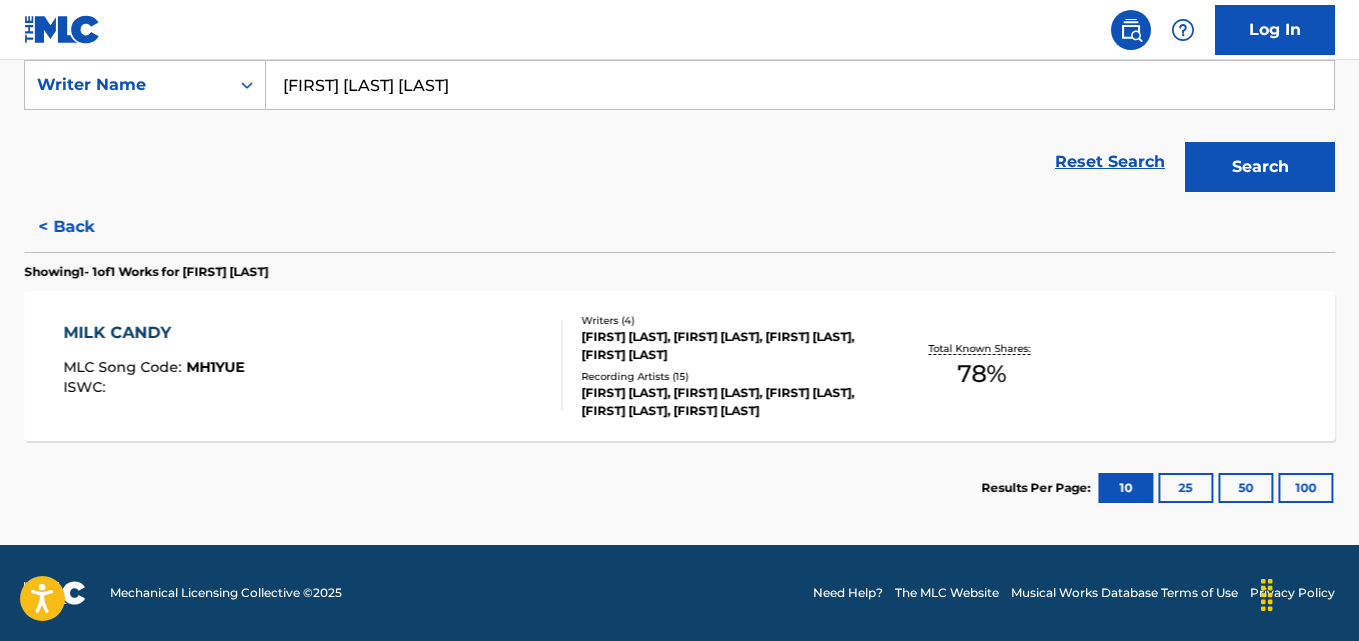 scroll, scrollTop: 385, scrollLeft: 0, axis: vertical 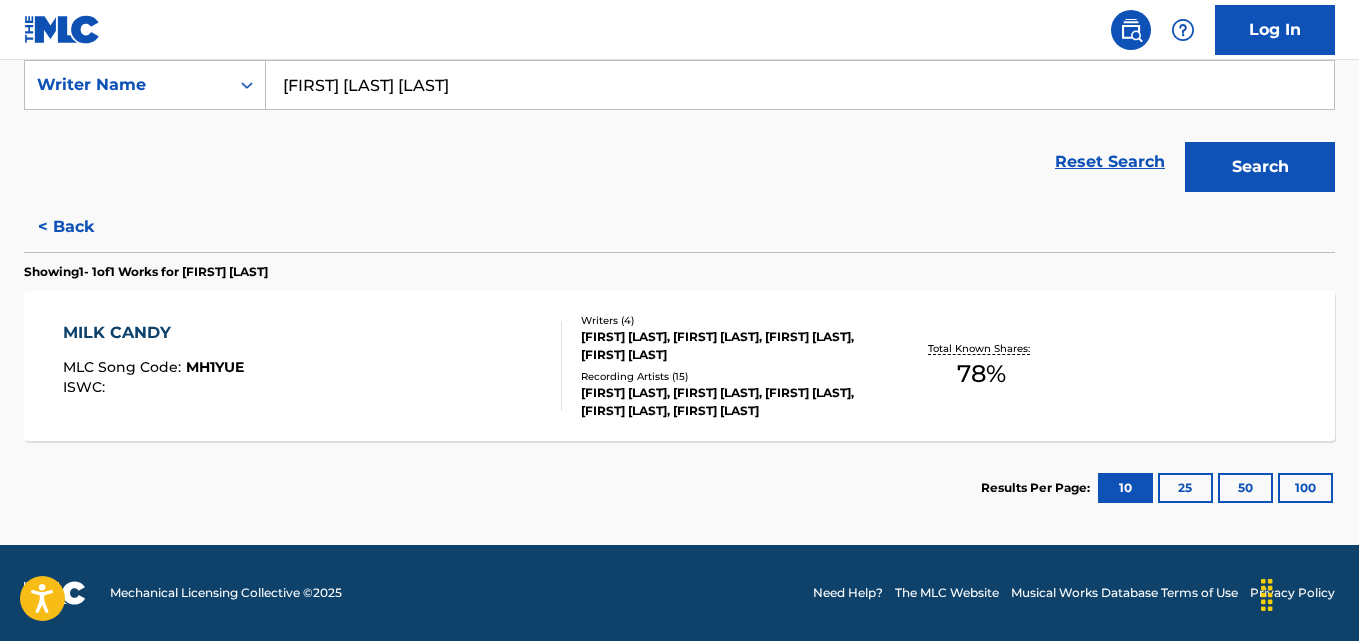 click on "MILK CANDY MLC Song Code : MH1YUE ISWC :" at bounding box center (312, 366) 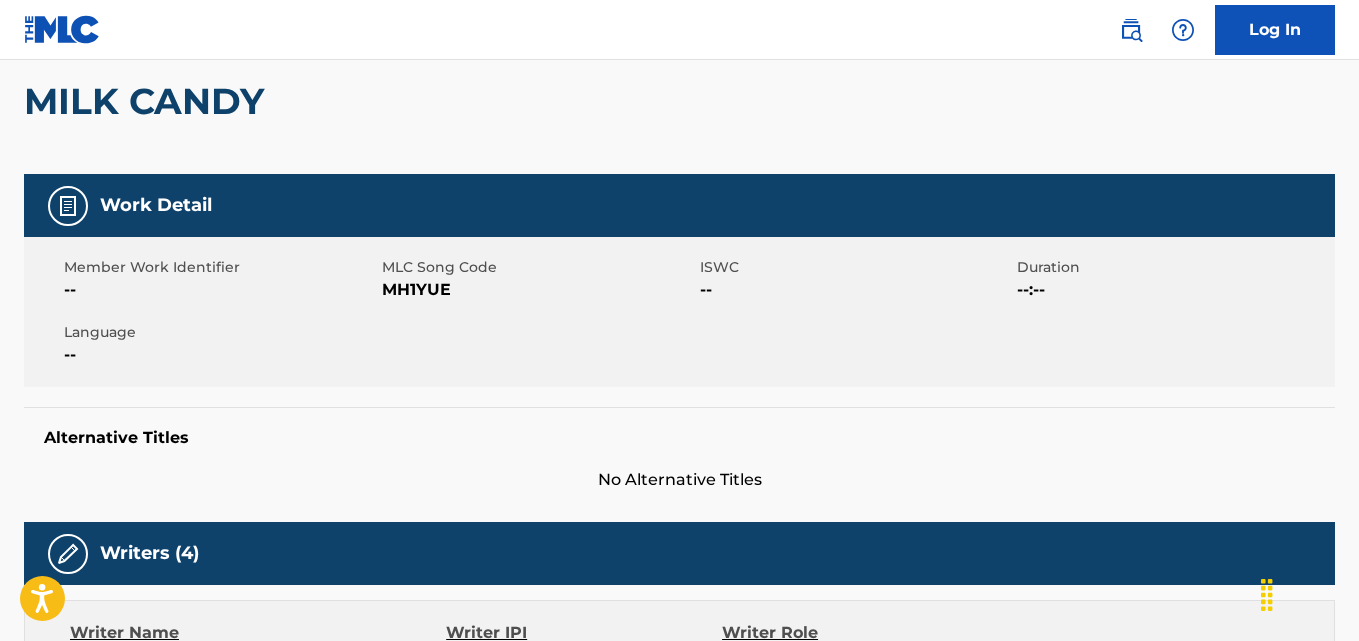 scroll, scrollTop: 0, scrollLeft: 0, axis: both 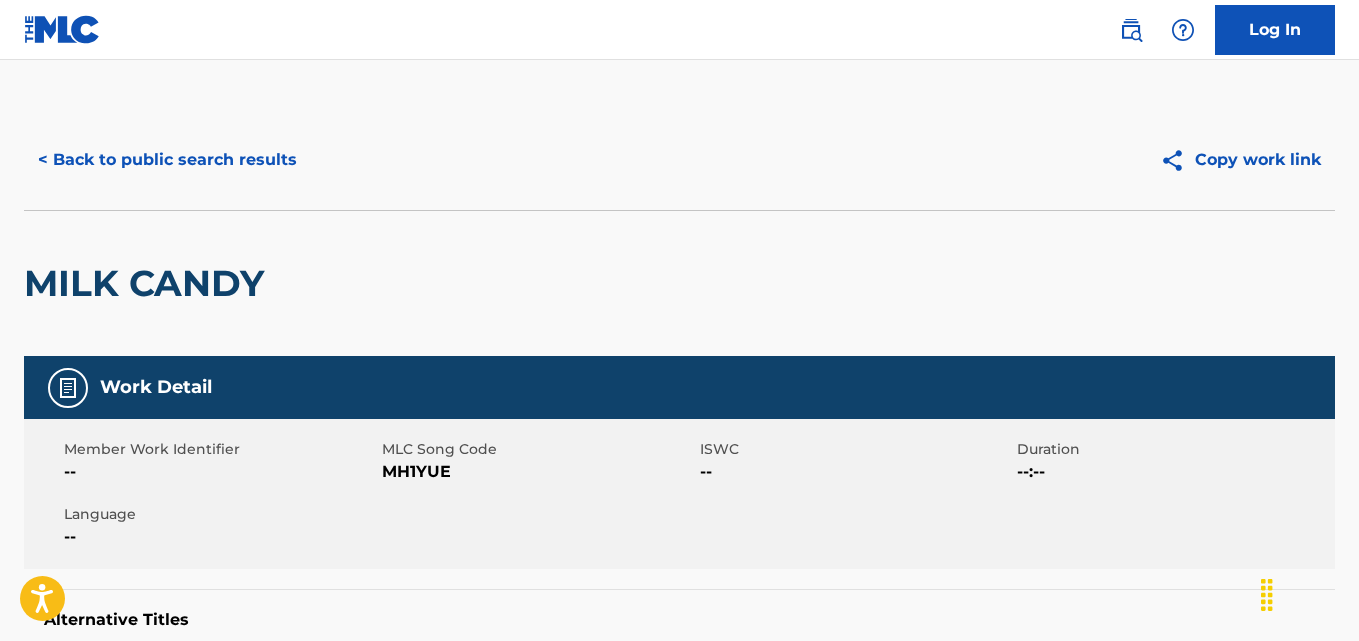 click on "< Back to public search results" at bounding box center [167, 160] 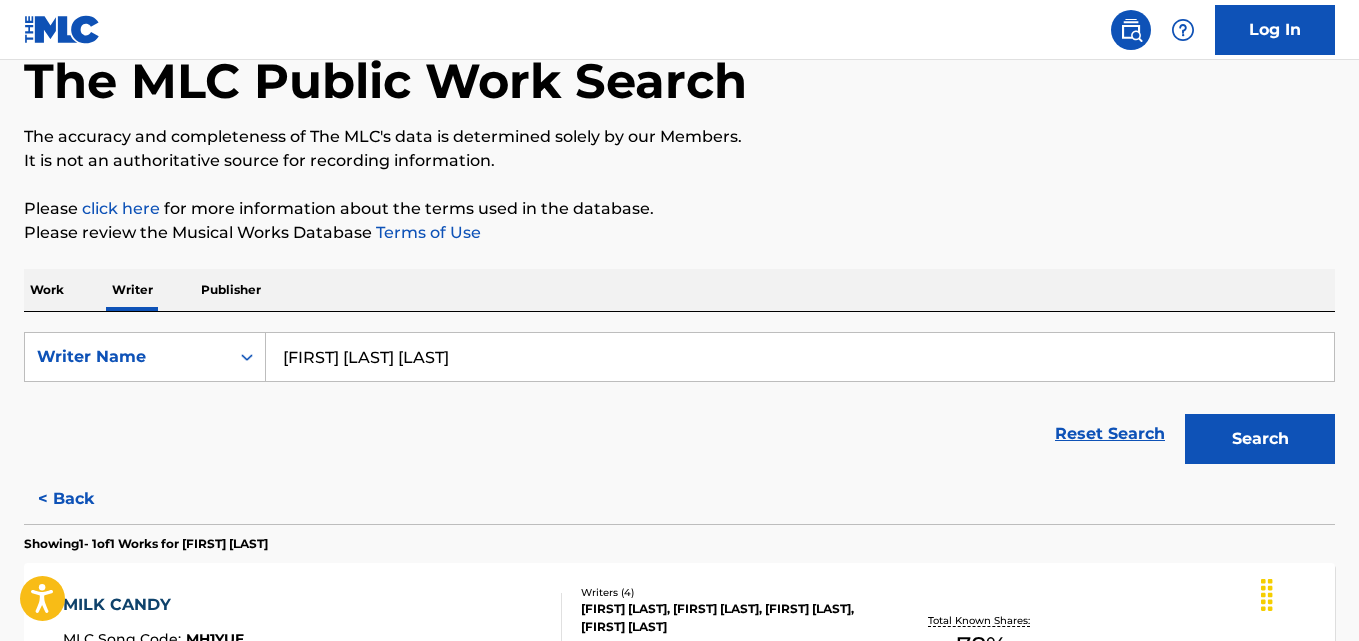 click on "< Back" at bounding box center (84, 499) 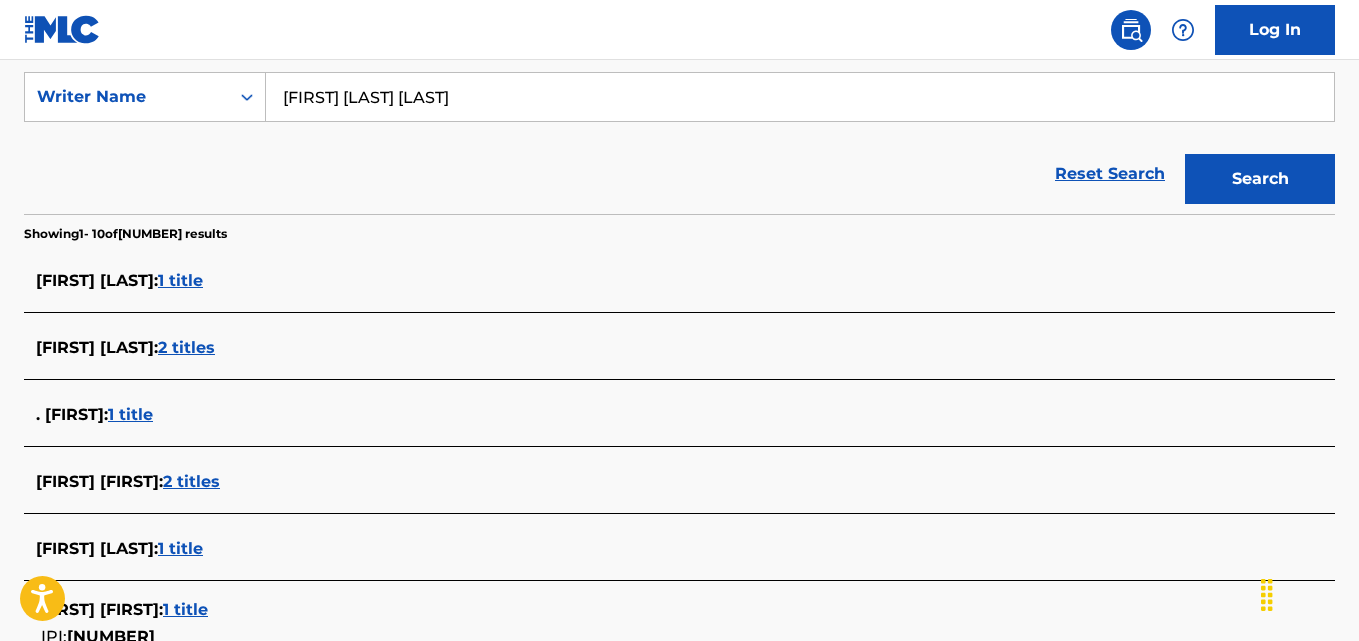 scroll, scrollTop: 359, scrollLeft: 0, axis: vertical 